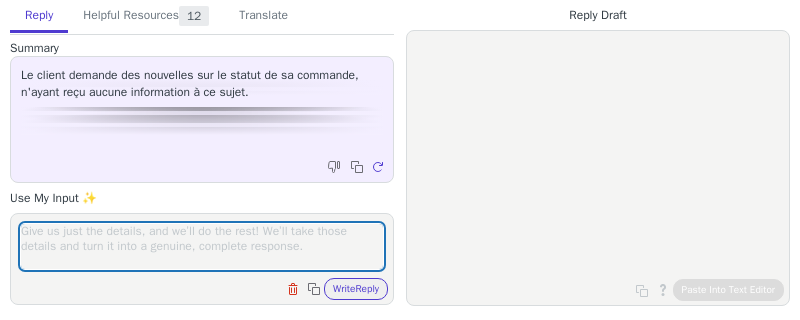 scroll, scrollTop: 0, scrollLeft: 0, axis: both 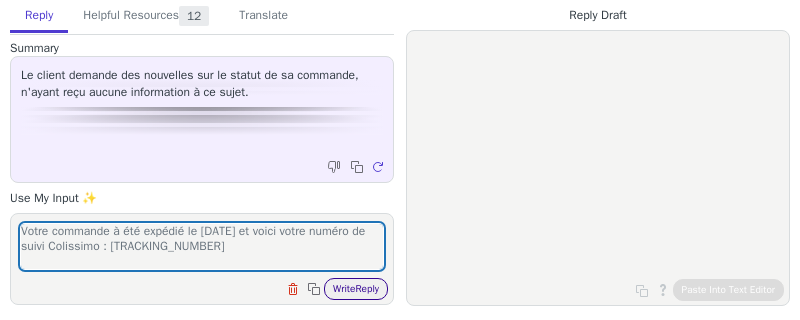 type on "Votre commande à été expédié le [DATE] et voici votre numéro de suivi Colissimo : [TRACKING_NUMBER]" 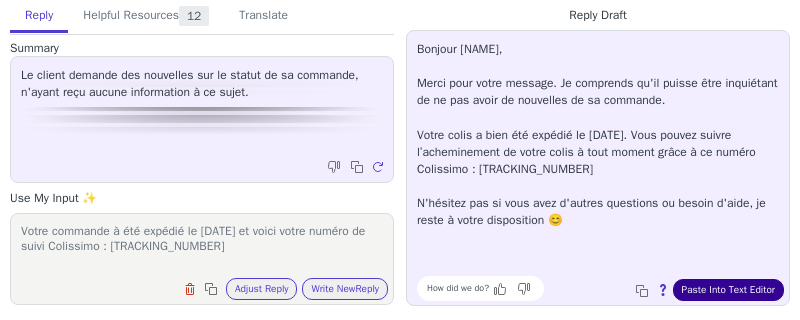 click on "Paste Into Text Editor" at bounding box center [728, 290] 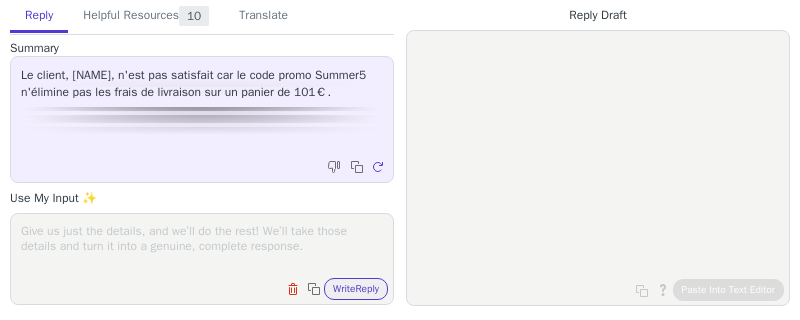 scroll, scrollTop: 0, scrollLeft: 0, axis: both 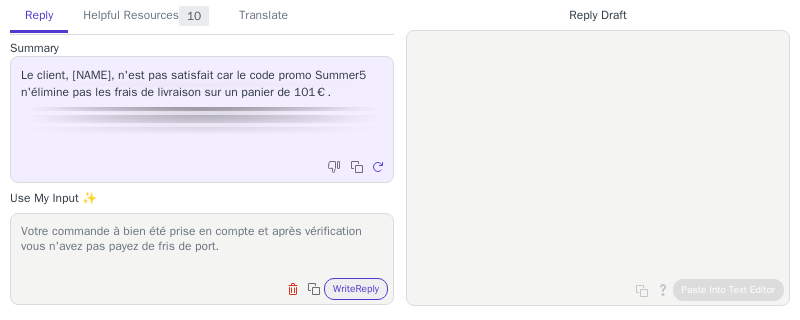 click on "Votre commande à bien été prise en compte et après vérification vous n'avez pas payez de fris de port." at bounding box center [202, 246] 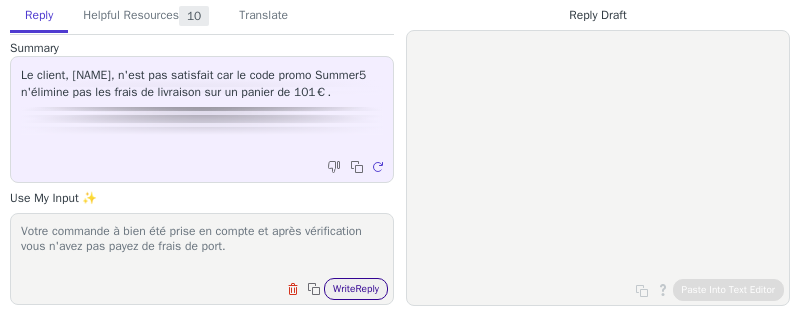 type on "Votre commande à bien été prise en compte et après vérification vous n'avez pas payez de frais de port." 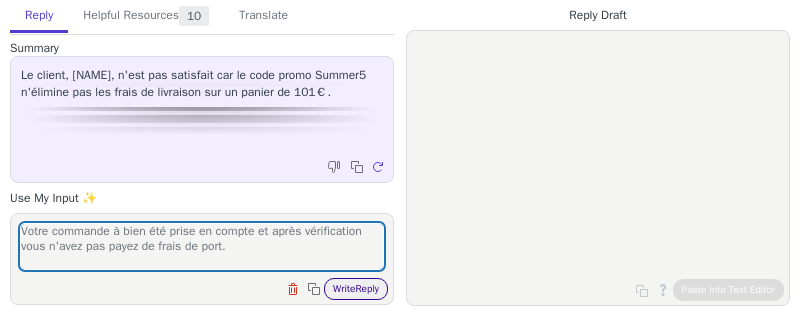 click on "Write  Reply" at bounding box center (356, 289) 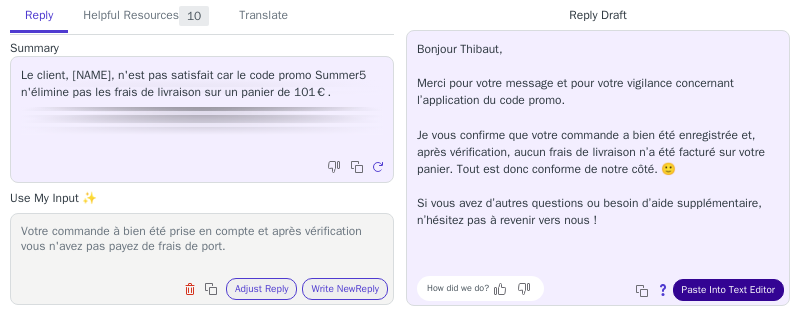 click on "Paste Into Text Editor" at bounding box center [728, 290] 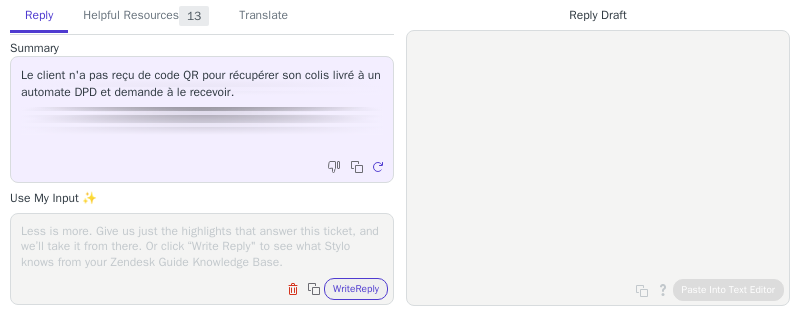 scroll, scrollTop: 0, scrollLeft: 0, axis: both 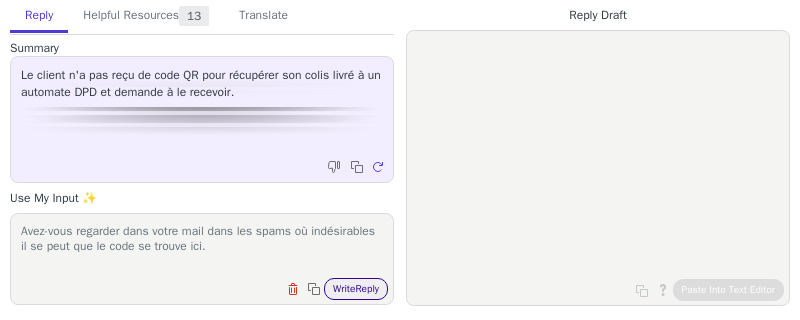 type on "Avez-vous regarder dans votre mail dans les spams où indésirables il se peut que le code se trouve ici." 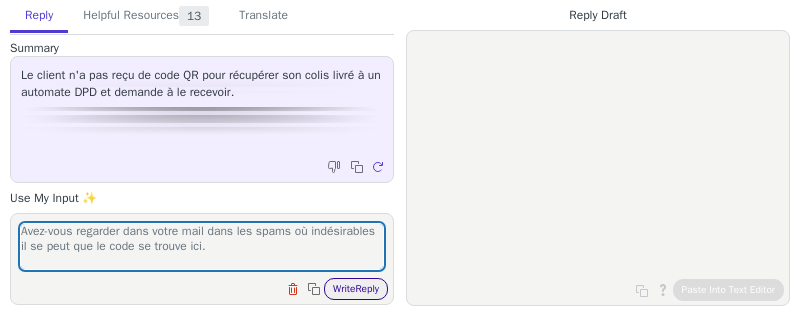 click on "Write  Reply" at bounding box center (356, 289) 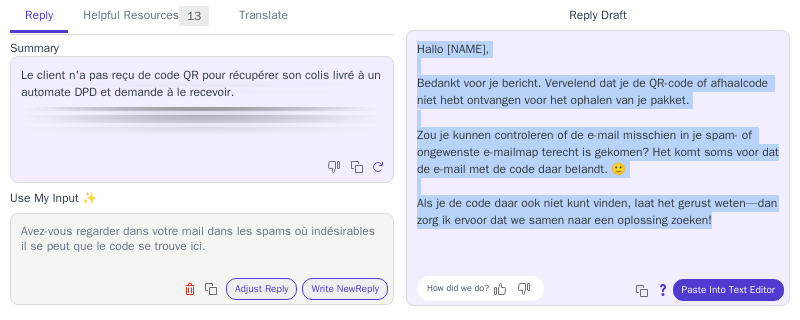 drag, startPoint x: 776, startPoint y: 223, endPoint x: 406, endPoint y: 52, distance: 407.60397 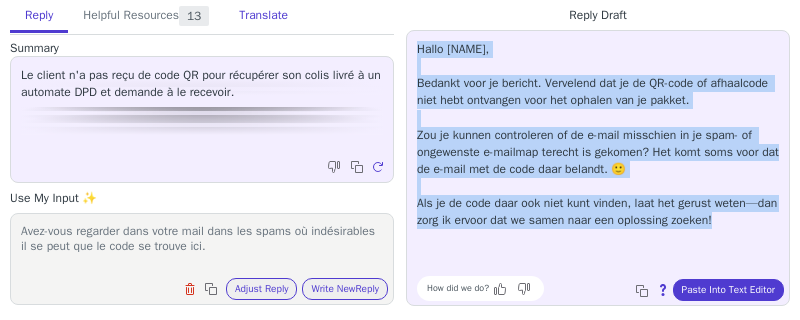 click on "Translate" at bounding box center [263, 16] 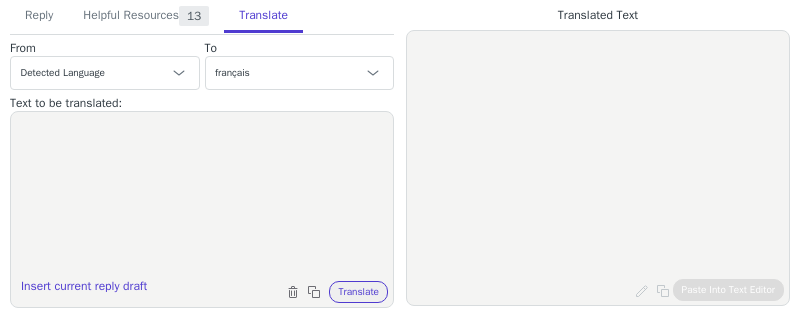 click at bounding box center [202, 197] 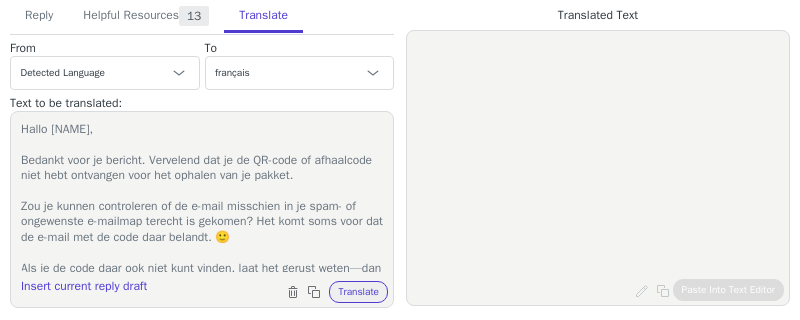 scroll, scrollTop: 20, scrollLeft: 0, axis: vertical 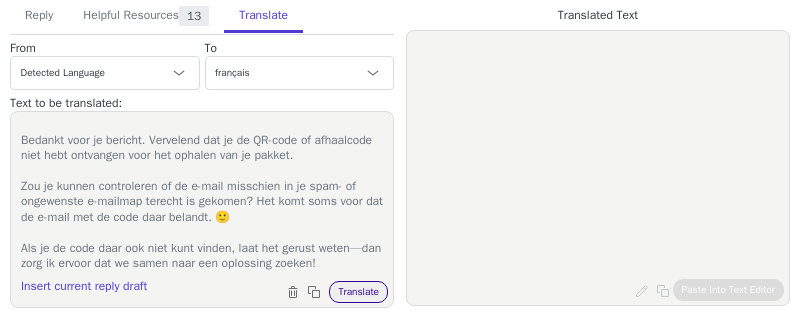 type on "Hallo [NAME],
Bedankt voor je bericht. Vervelend dat je de QR-code of afhaalcode niet hebt ontvangen voor het ophalen van je pakket.
Zou je kunnen controleren of de e-mail misschien in je spam- of ongewenste e-mailmap terecht is gekomen? Het komt soms voor dat de e-mail met de code daar belandt. 🙂
Als je de code daar ook niet kunt vinden, laat het gerust weten—dan zorg ik ervoor dat we samen naar een oplossing zoeken!" 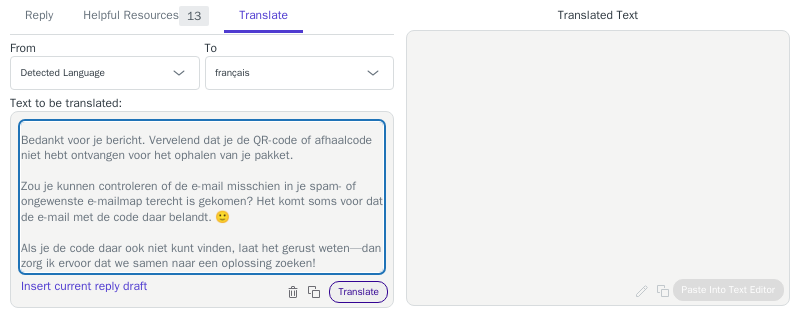 click on "Translate" at bounding box center (358, 292) 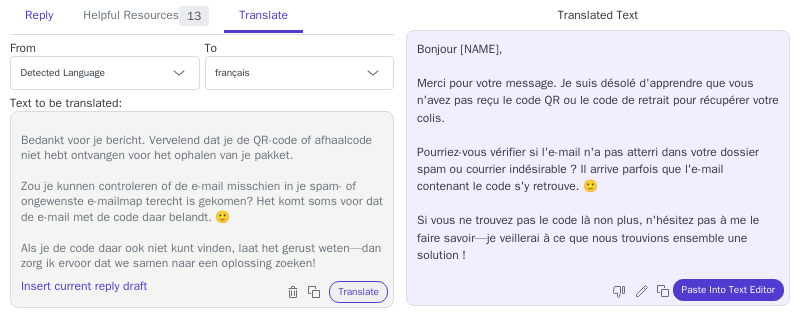 click on "Reply" at bounding box center [39, 16] 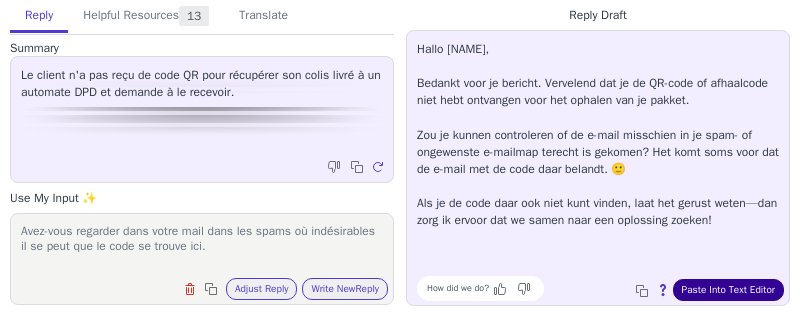 click on "Paste Into Text Editor" at bounding box center [728, 290] 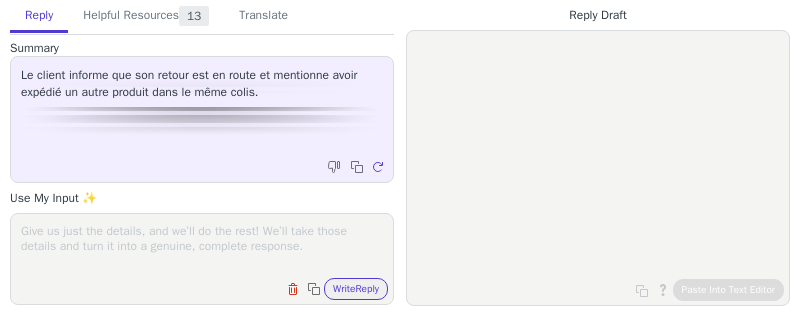 scroll, scrollTop: 0, scrollLeft: 0, axis: both 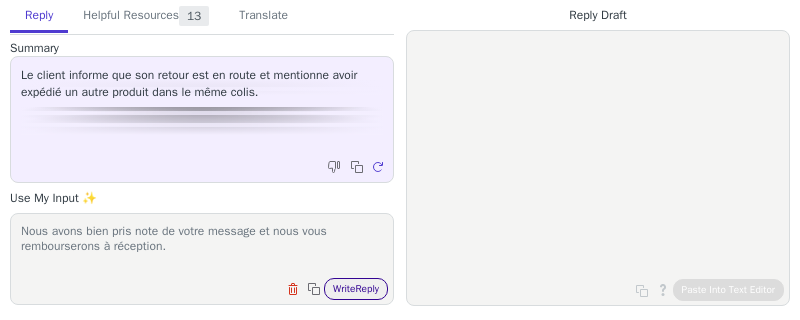 type on "Nous avons bien pris note de votre message et nous vous rembourserons à réception." 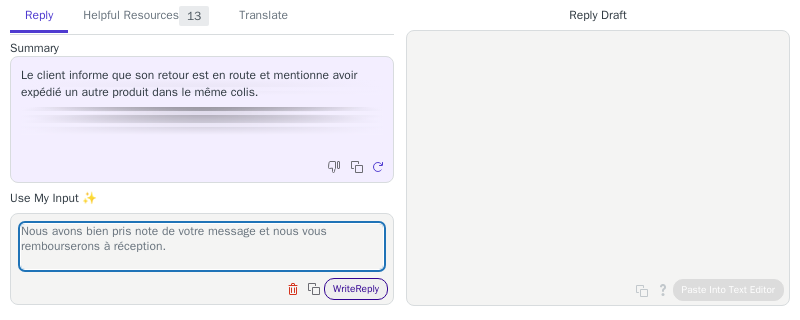 click on "Write  Reply" at bounding box center (356, 289) 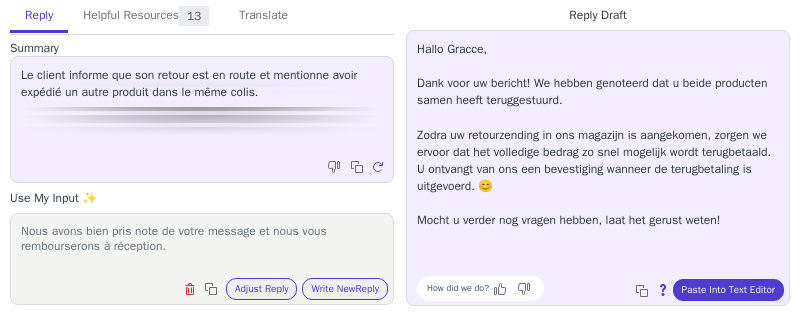 click on "Hallo Gracce, Dank voor uw bericht! We hebben genoteerd dat u beide producten samen heeft teruggestuurd. Zodra uw retourzending in ons magazijn is aangekomen, zorgen we ervoor dat het volledige bedrag zo snel mogelijk wordt terugbetaald. U ontvangt van ons een bevestiging wanneer de terugbetaling is uitgevoerd. 😊 Mocht u verder nog vragen hebben, laat het gerust weten! How did we do?   Copy to clipboard About this reply Paste Into Text Editor" at bounding box center [598, 168] 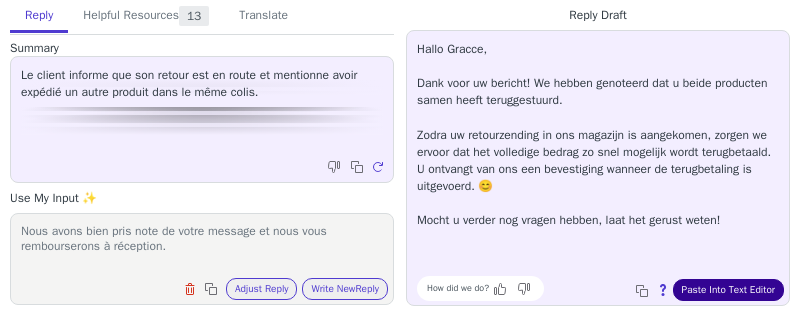 click on "Paste Into Text Editor" at bounding box center (728, 290) 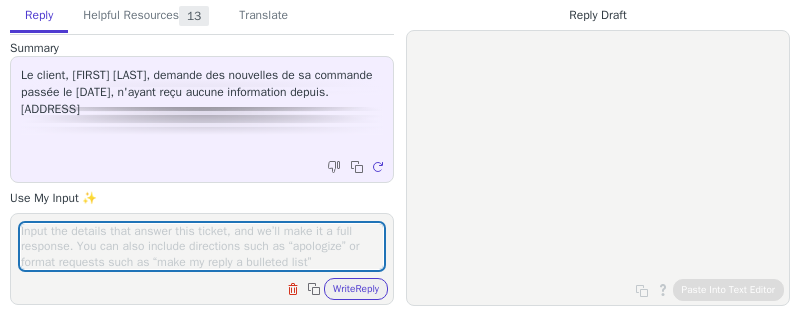 click at bounding box center [202, 246] 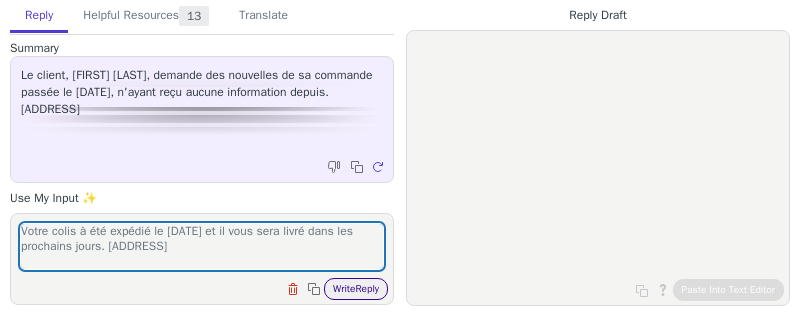 type on "Votre colis à été expédié le [DATE] et il vous sera livré dans les prochains jours. [ADDRESS]" 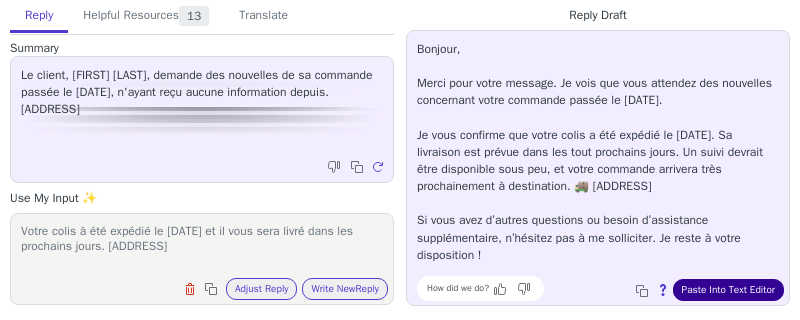 click on "Paste Into Text Editor" at bounding box center (728, 290) 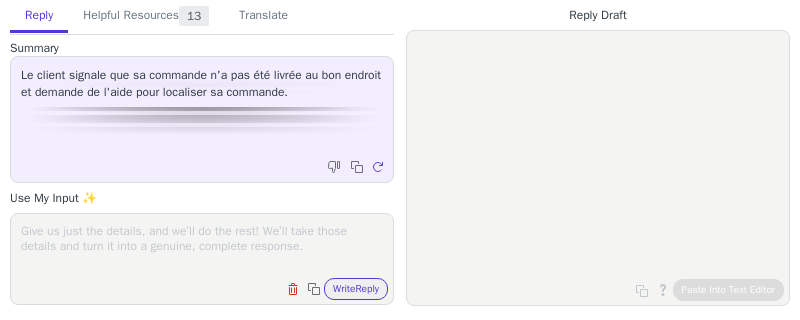 scroll, scrollTop: 0, scrollLeft: 0, axis: both 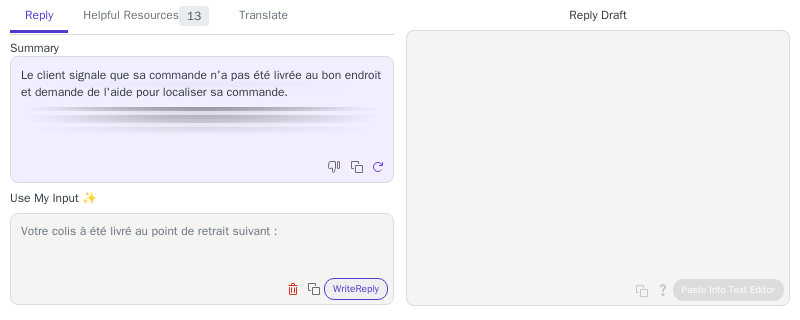 paste on "[STORE_NAME] - [STREET_NAME] [HOUSE_NUMBER] - [POSTAL_CODE] - [CITY] - [COUNTRY]" 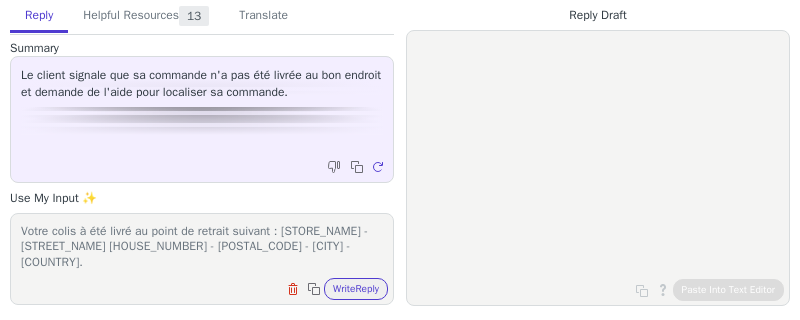 type on "Votre colis à été livré au point de retrait suivant : [STORE_NAME] - [STREET_NAME] [HOUSE_NUMBER] - [POSTAL_CODE] - [CITY] - [COUNTRY]." 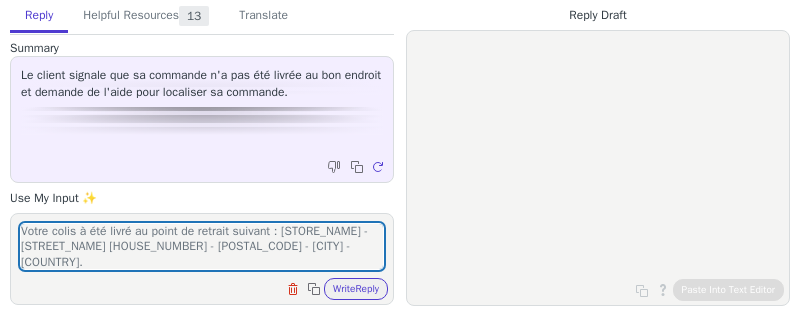 click on "Votre colis à été livré au point de retrait suivant : [STORE_NAME] - [STREET_NAME] [HOUSE_NUMBER] - [POSTAL_CODE] - [CITY] - [COUNTRY]. Clear field Copy to clipboard Write  Reply" at bounding box center (202, 259) 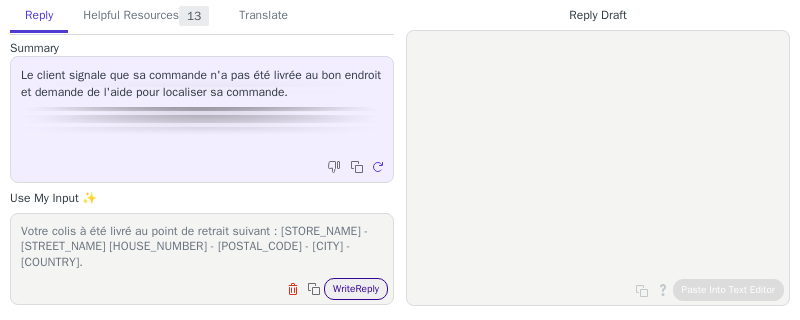 click on "Write  Reply" at bounding box center (356, 289) 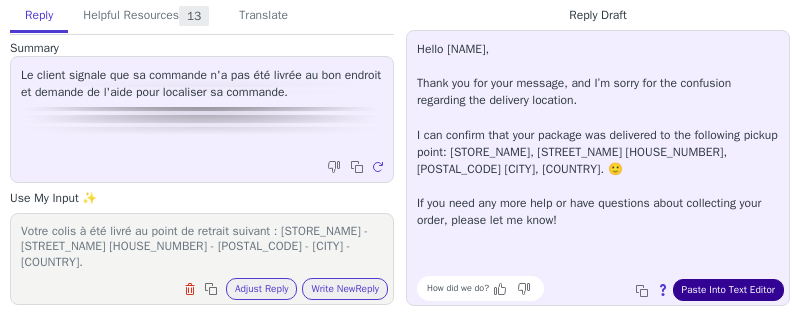 click on "Paste Into Text Editor" at bounding box center (728, 290) 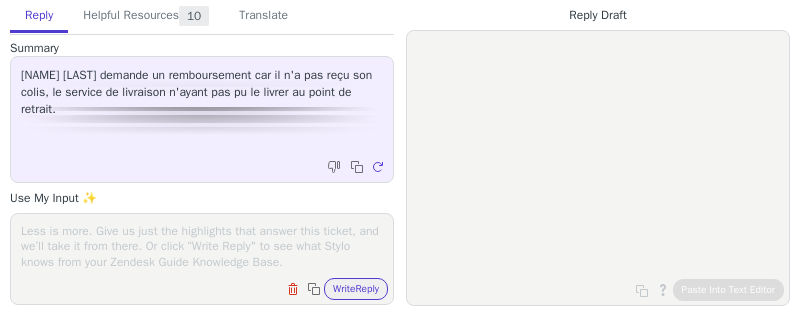 scroll, scrollTop: 0, scrollLeft: 0, axis: both 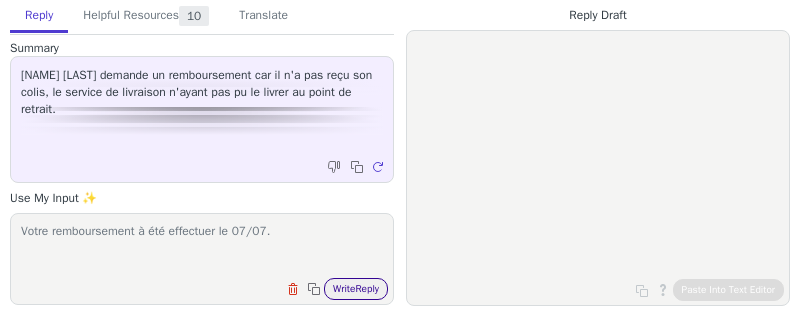type on "Votre remboursement à été effectuer le 07/07." 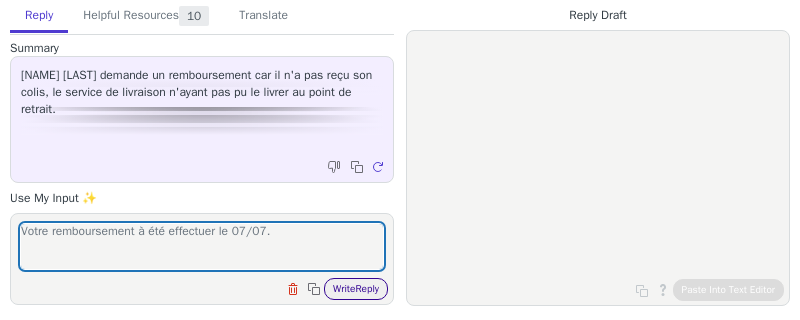 click on "Write  Reply" at bounding box center (356, 289) 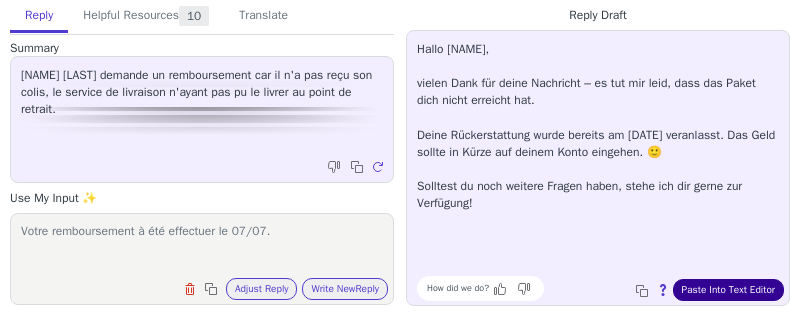 click on "Paste Into Text Editor" at bounding box center (728, 290) 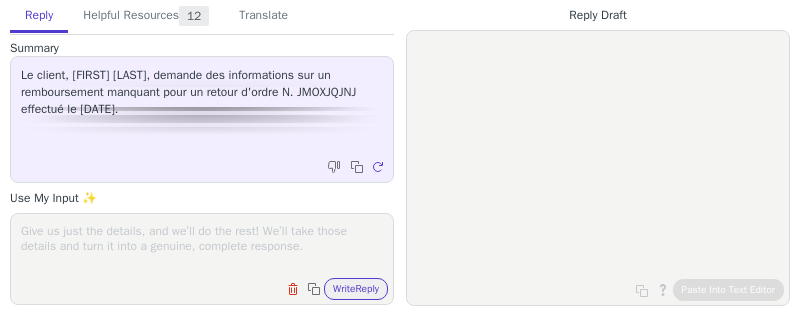scroll, scrollTop: 0, scrollLeft: 0, axis: both 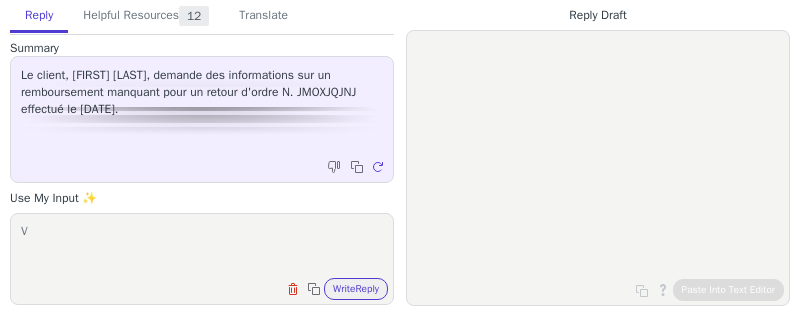 click on "V" at bounding box center (202, 246) 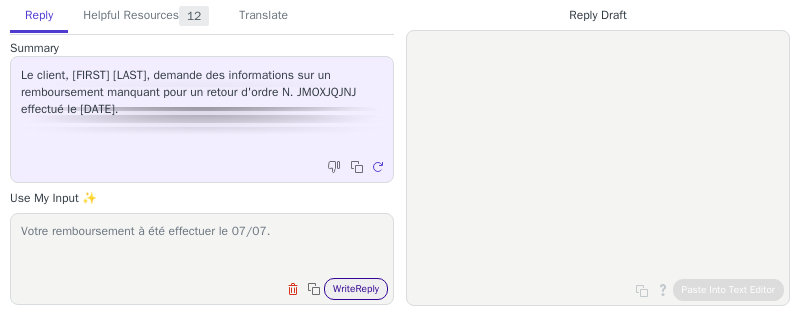 type on "Votre remboursement à été effectuer le 07/07." 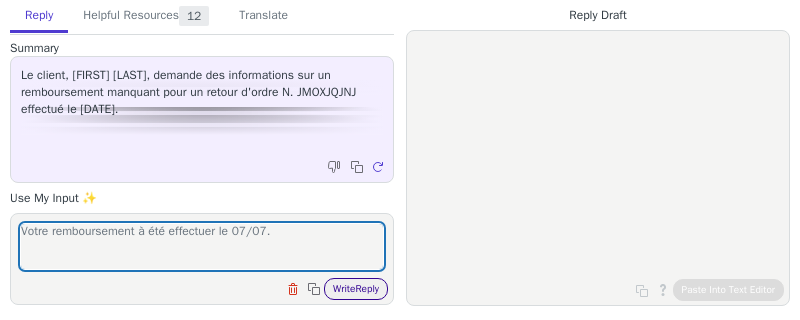 click on "Write  Reply" at bounding box center [356, 289] 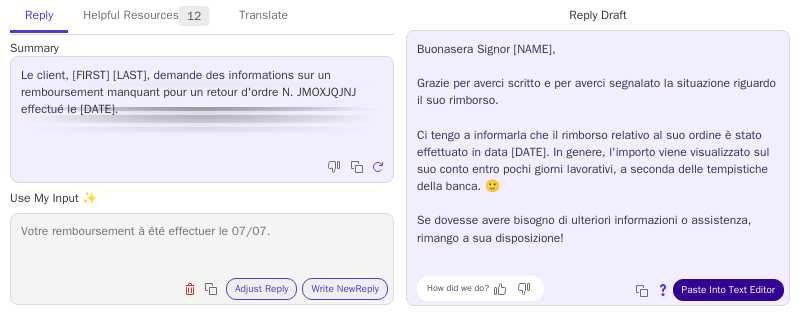 click on "Paste Into Text Editor" at bounding box center (728, 290) 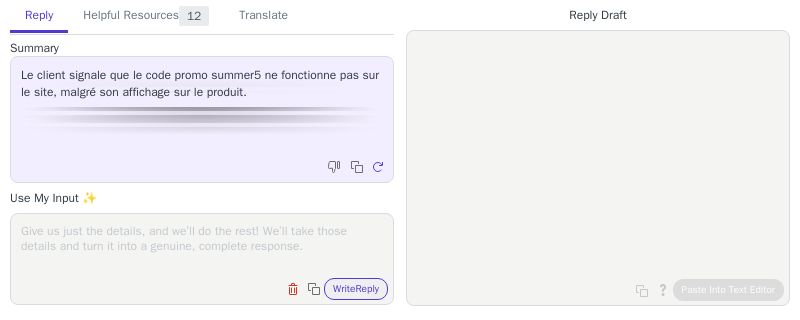 scroll, scrollTop: 0, scrollLeft: 0, axis: both 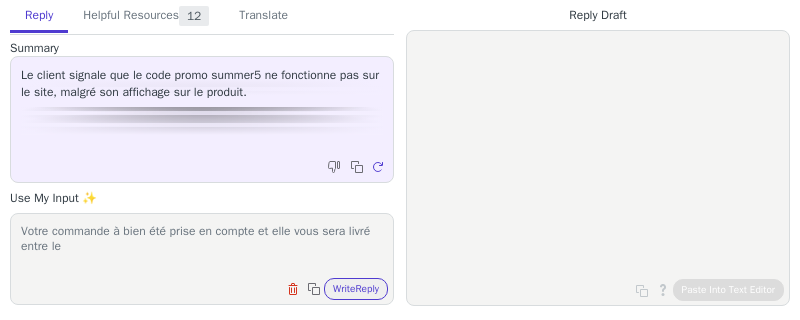 paste on "[DATE] - [DATE]" 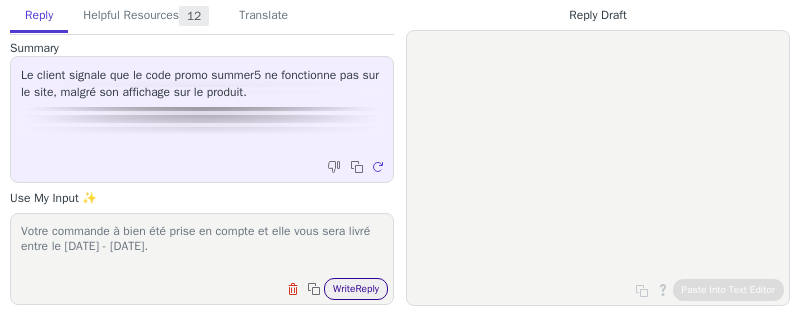 type on "Votre commande à bien été prise en compte et elle vous sera livré entre le [DATE] - [DATE]." 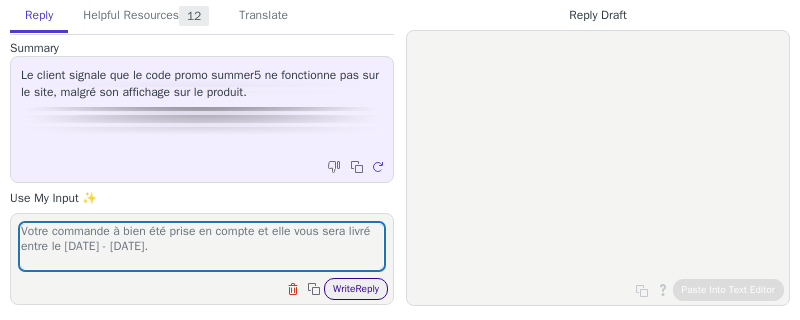 click on "Write  Reply" at bounding box center [356, 289] 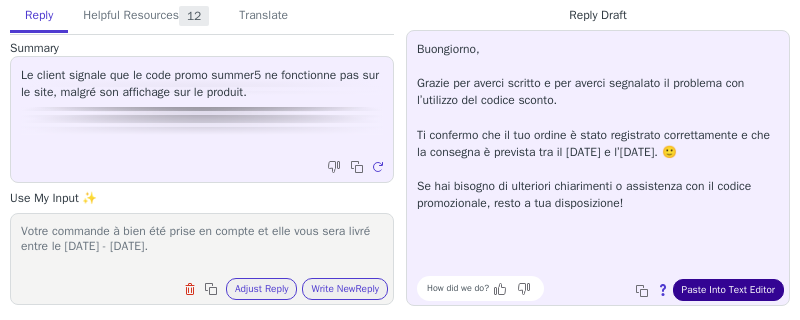 click on "Paste Into Text Editor" at bounding box center (728, 290) 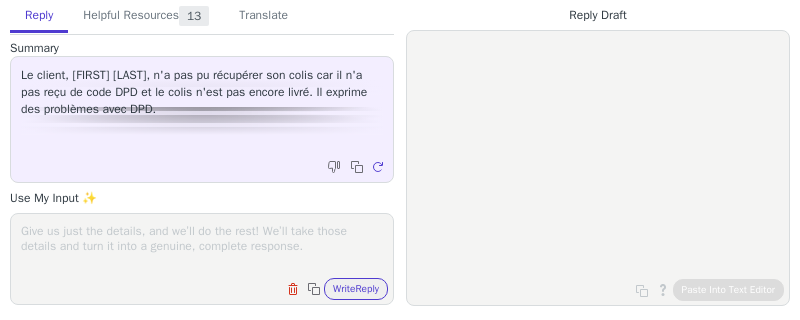 scroll, scrollTop: 0, scrollLeft: 0, axis: both 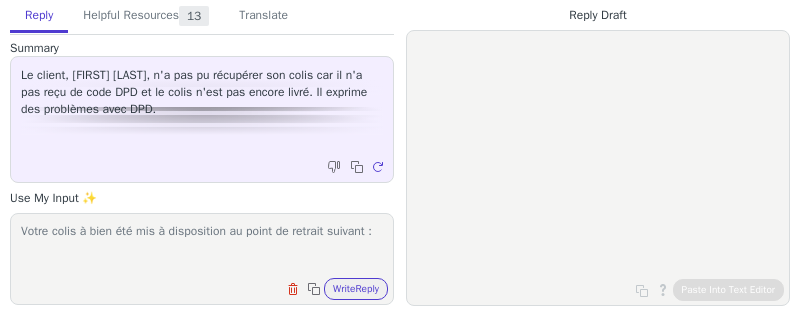 paste on "PAKKETAUTOMAAT - DE BUREN - BOUWHOF - EDISONSTRAAT 115 - 2723 RT - ZOETERMEER - NL" 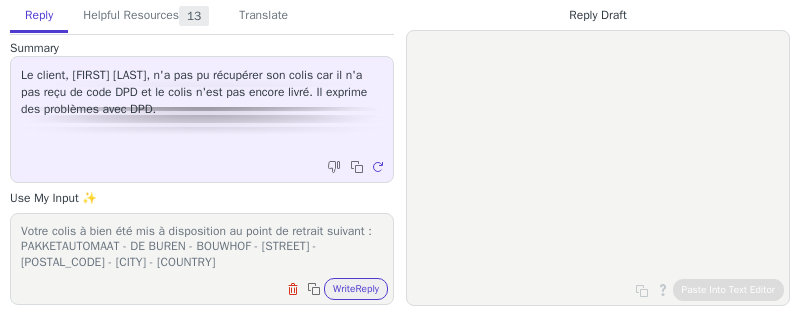 scroll, scrollTop: 1, scrollLeft: 0, axis: vertical 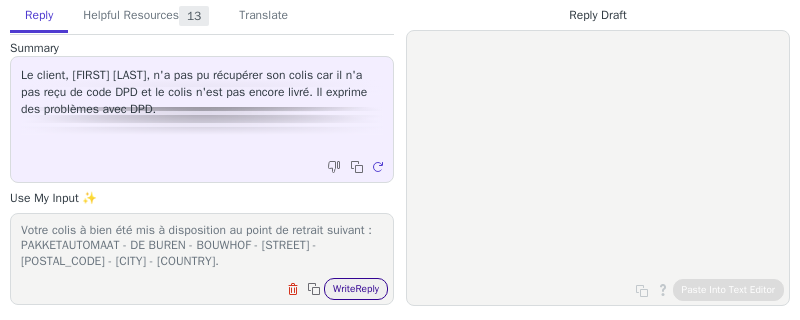 type on "Votre colis à bien été mis à disposition au point de retrait suivant : PAKKETAUTOMAAT - DE BUREN - BOUWHOF - EDISONSTRAAT 115 - 2723 RT - ZOETERMEER - NL." 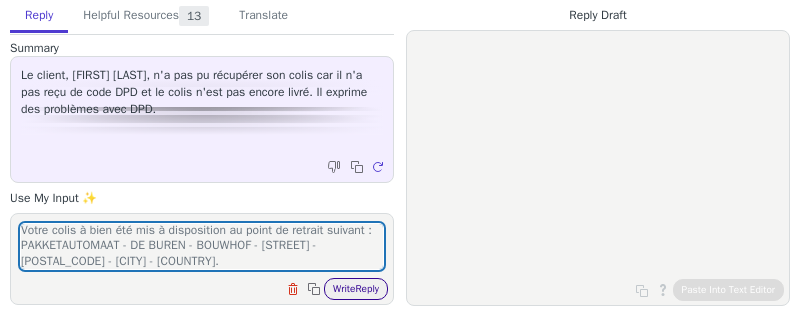 click on "Write  Reply" at bounding box center (356, 289) 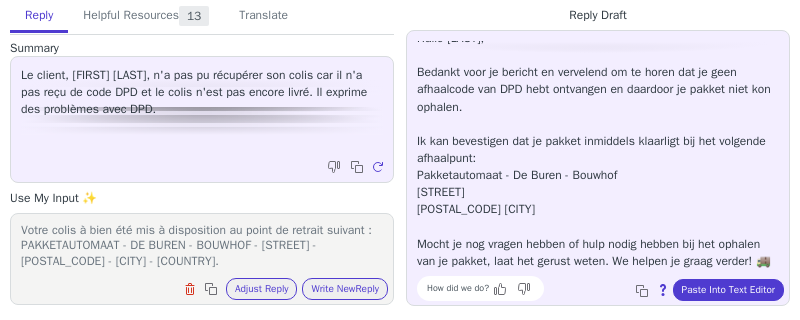 scroll, scrollTop: 0, scrollLeft: 0, axis: both 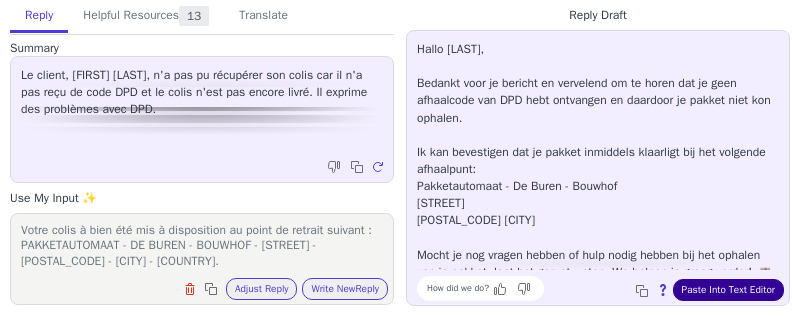 click on "Paste Into Text Editor" at bounding box center (728, 290) 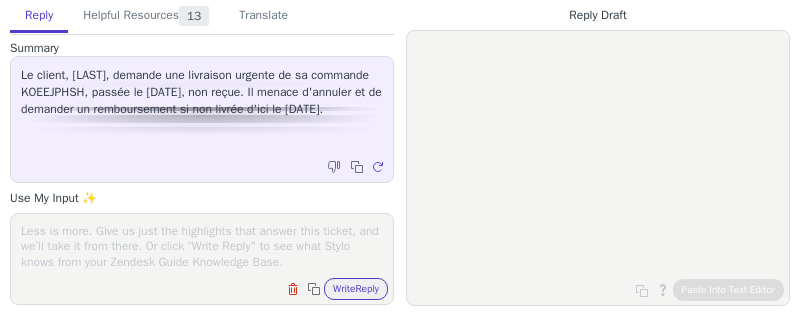scroll, scrollTop: 0, scrollLeft: 0, axis: both 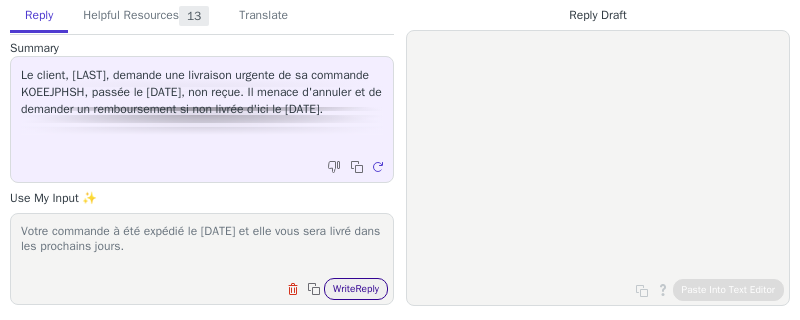 type on "Votre commande à été expédié le 07/07 et elle vous sera livré dans les prochains jours." 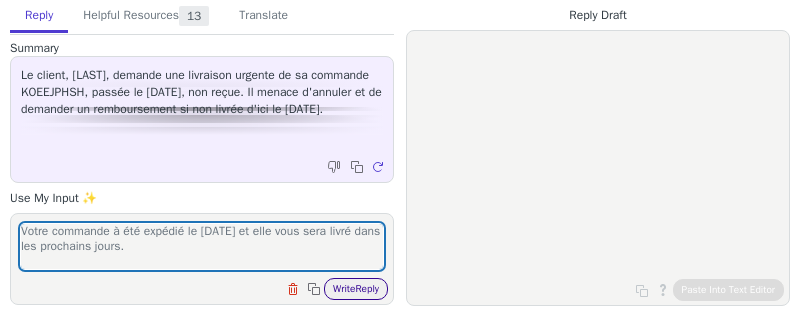 click on "Write  Reply" at bounding box center (356, 289) 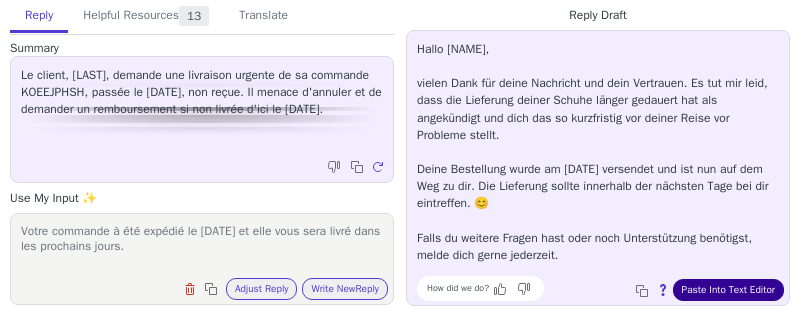 click on "Paste Into Text Editor" at bounding box center [728, 290] 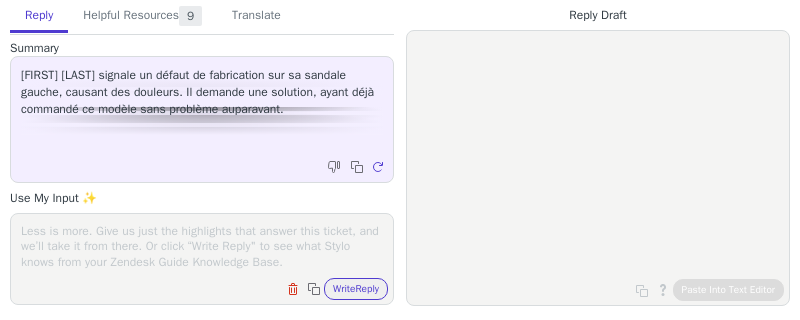 scroll, scrollTop: 0, scrollLeft: 0, axis: both 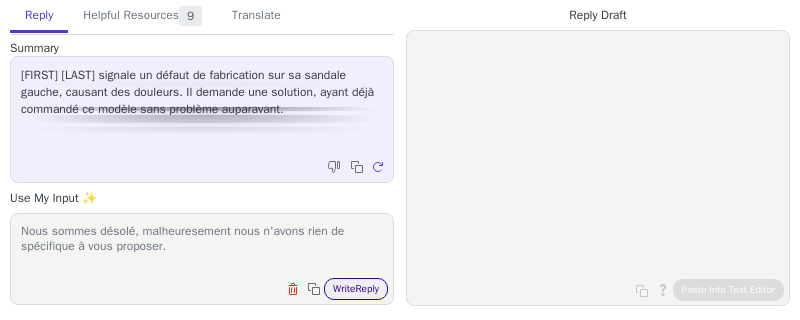 type on "Nous sommes désolé, malheuresement nous n'avons rien de spécifique à vous proposer." 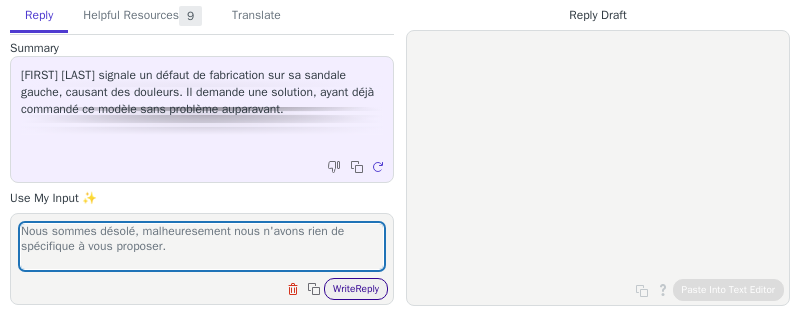 click on "Write  Reply" at bounding box center (356, 289) 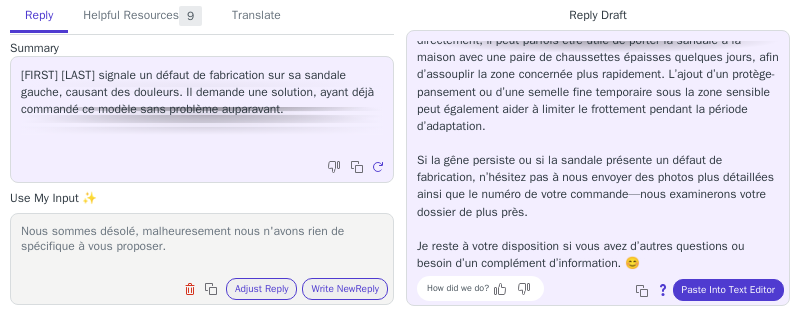 scroll, scrollTop: 148, scrollLeft: 0, axis: vertical 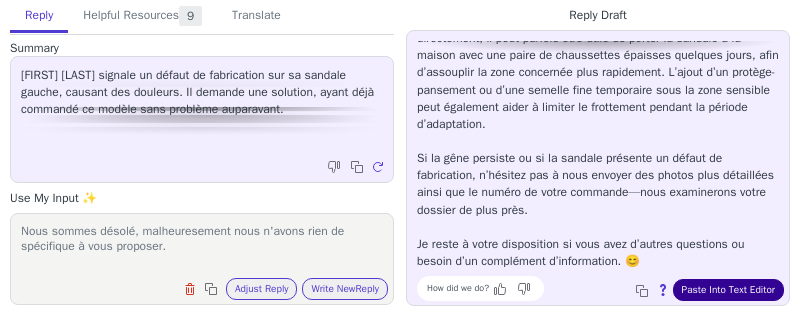 click on "Paste Into Text Editor" at bounding box center (728, 290) 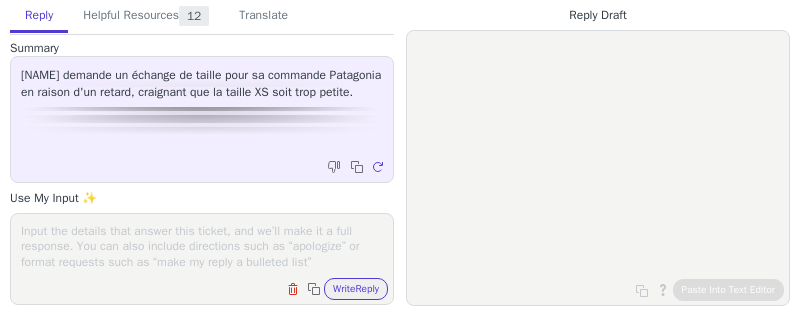 scroll, scrollTop: 0, scrollLeft: 0, axis: both 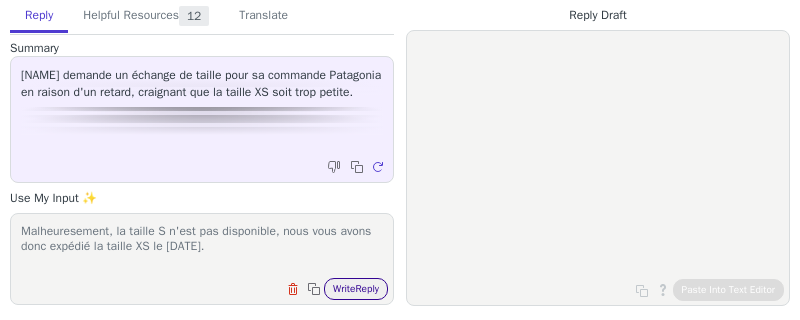 type on "Malheuresement, la taille S n'est pas disponible, nous vous avons donc expédié la taille XS le 07/07." 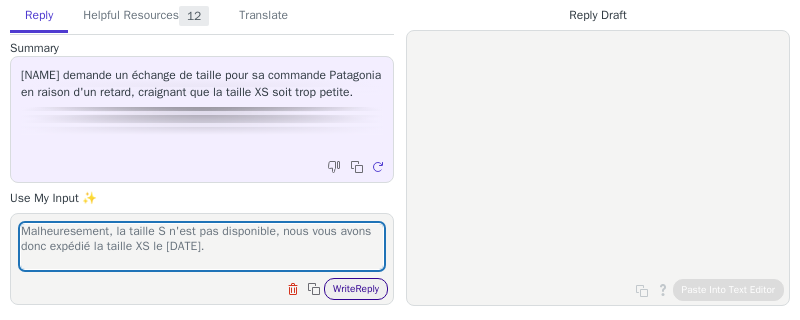 click on "Write  Reply" at bounding box center (356, 289) 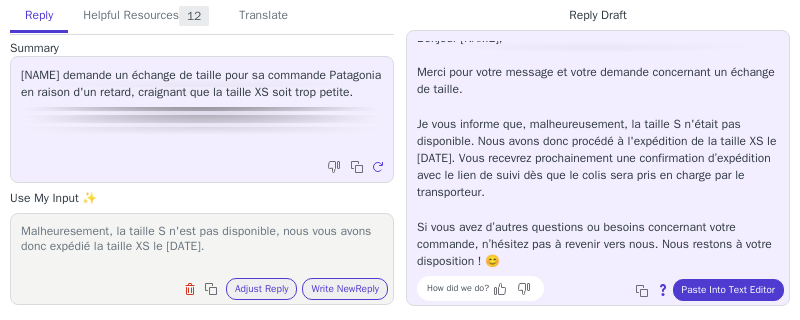 scroll, scrollTop: 0, scrollLeft: 0, axis: both 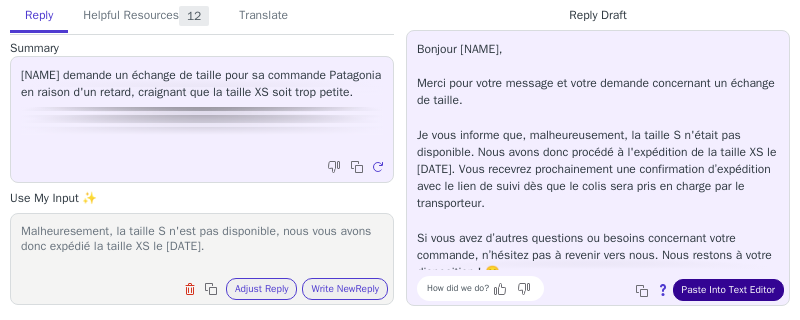 click on "Paste Into Text Editor" at bounding box center (728, 290) 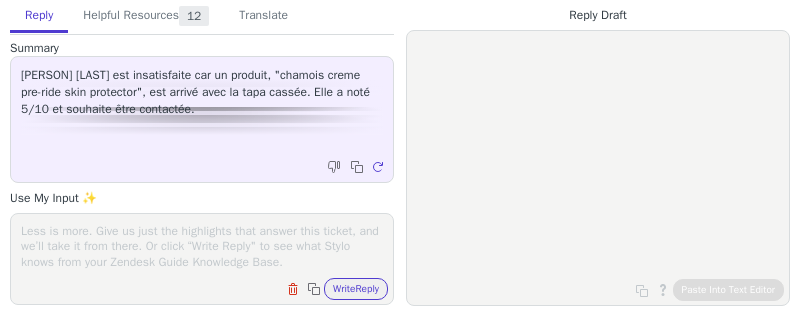 scroll, scrollTop: 0, scrollLeft: 0, axis: both 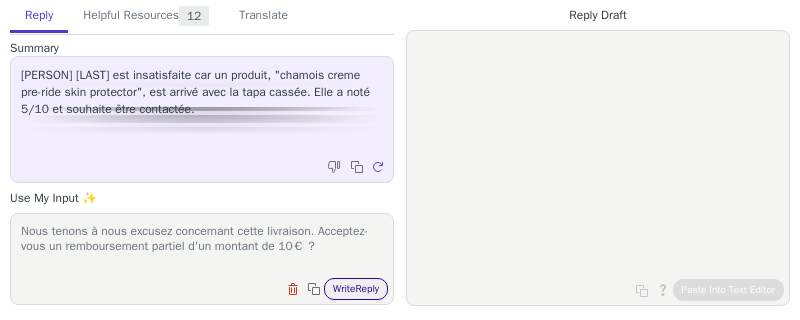 type on "Nous tenons à nous excusez concernant cette livraison. Acceptez-vous un remboursement partiel d'un montant de 10€ ?" 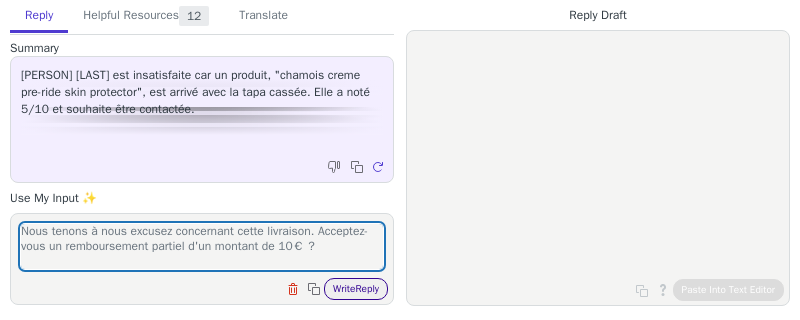 click on "Write  Reply" at bounding box center [356, 289] 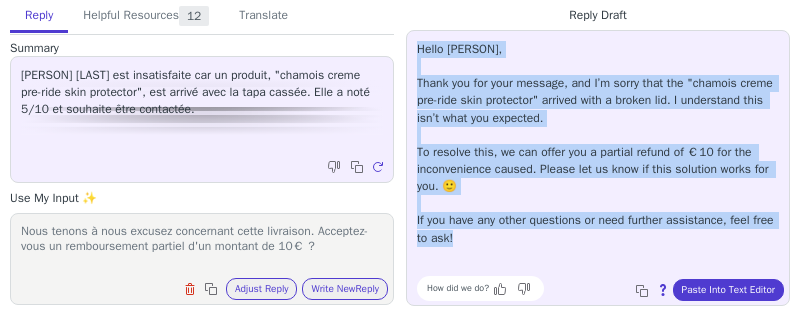 drag, startPoint x: 491, startPoint y: 242, endPoint x: 408, endPoint y: 45, distance: 213.7709 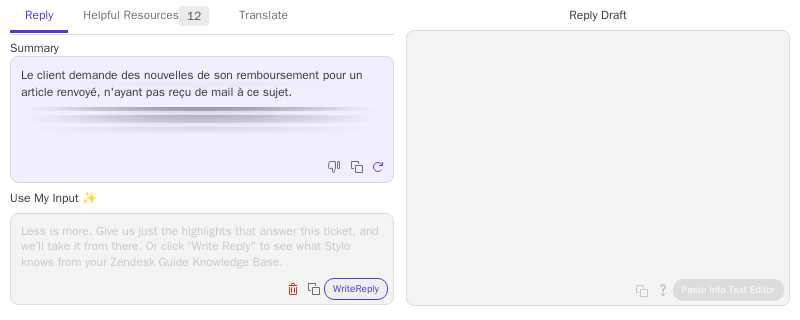 scroll, scrollTop: 0, scrollLeft: 0, axis: both 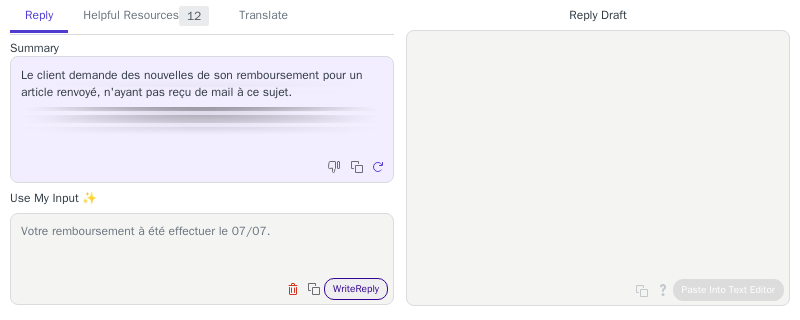 type on "Votre remboursement à été effectuer le 07/07." 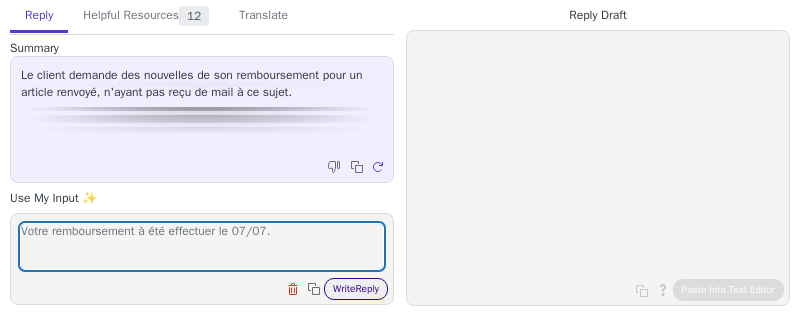 click on "Write  Reply" at bounding box center (356, 289) 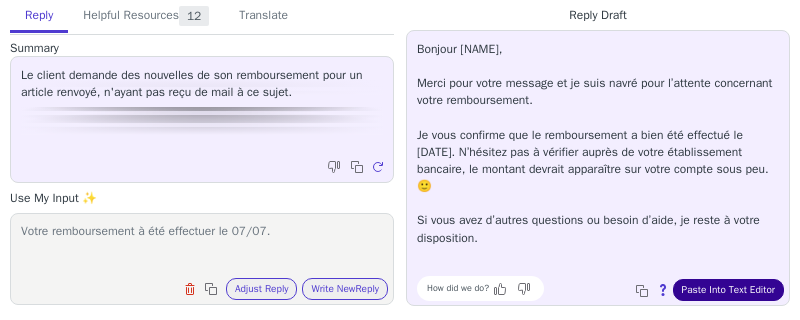 click on "Paste Into Text Editor" at bounding box center (728, 290) 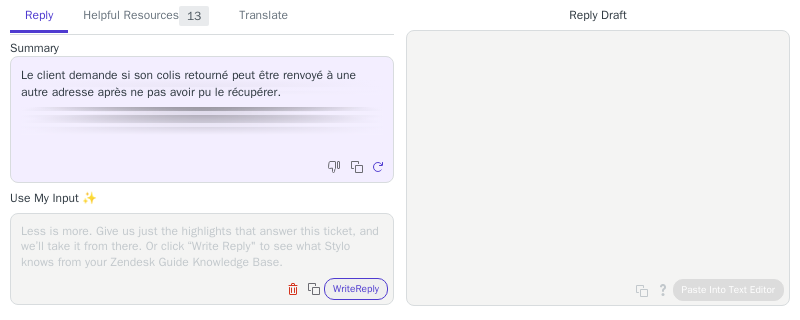 scroll, scrollTop: 0, scrollLeft: 0, axis: both 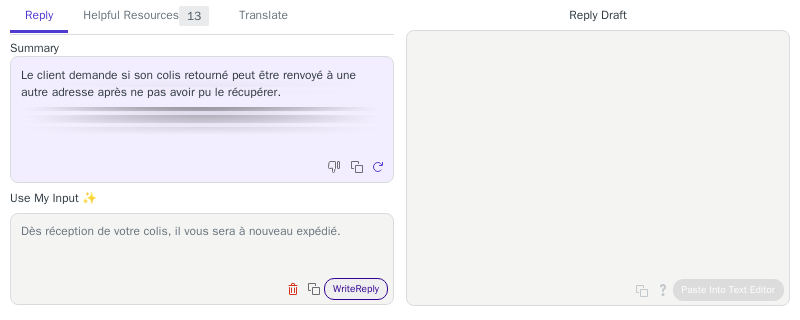 type on "Dès réception de votre colis, il vous sera à nouveau expédié." 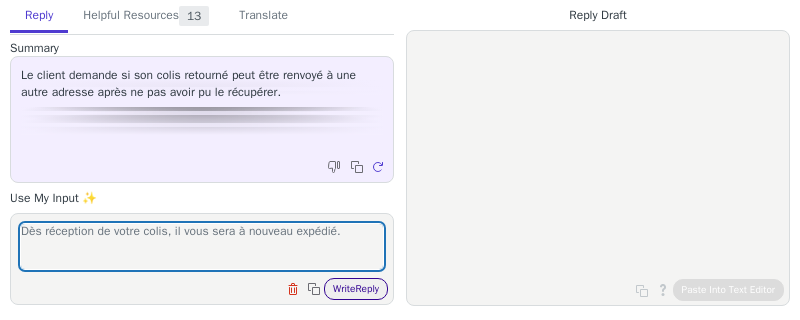 click on "Write  Reply" at bounding box center [356, 289] 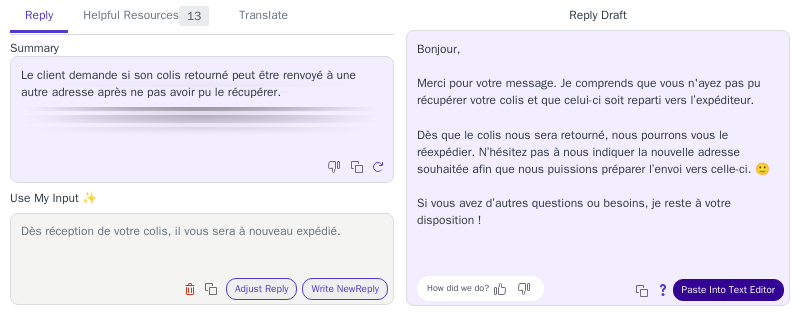 click on "Paste Into Text Editor" at bounding box center (728, 290) 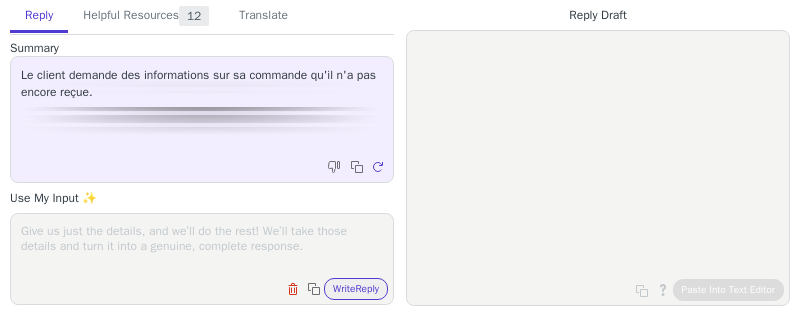 scroll, scrollTop: 0, scrollLeft: 0, axis: both 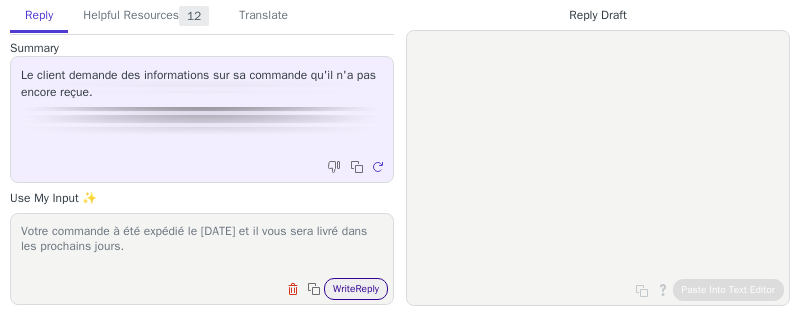 type on "Votre commande à été expédié le [DATE] et il vous sera livré dans les prochains jours." 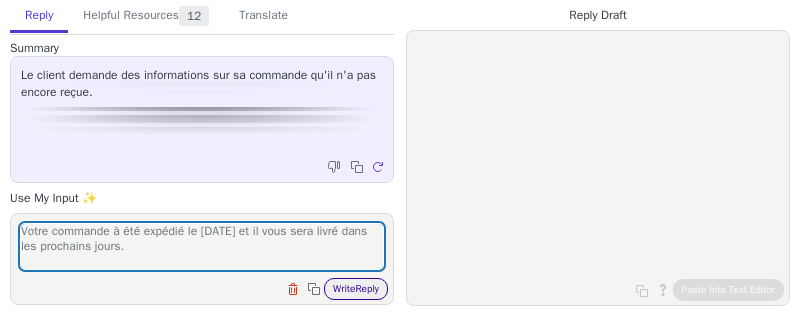 click on "Write  Reply" at bounding box center (356, 289) 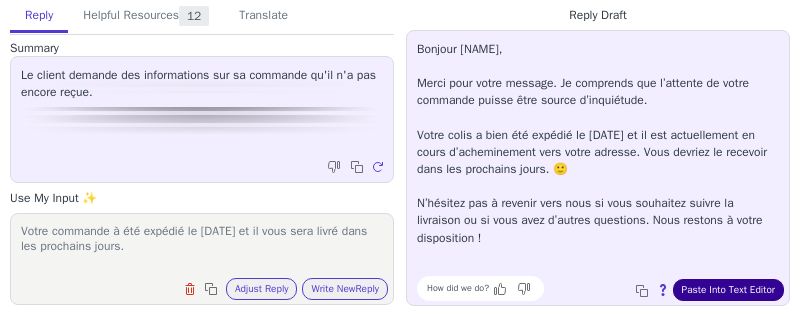 click on "Paste Into Text Editor" at bounding box center [728, 290] 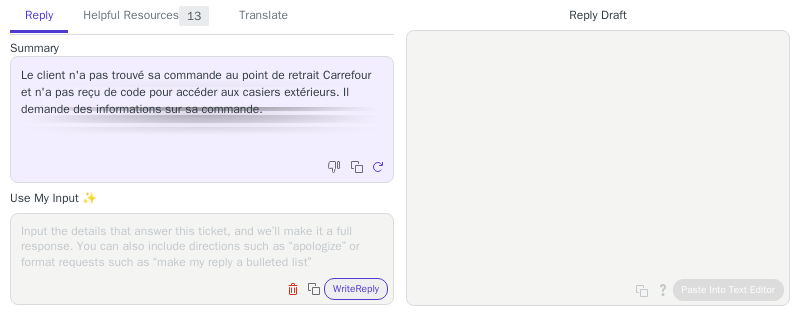 scroll, scrollTop: 0, scrollLeft: 0, axis: both 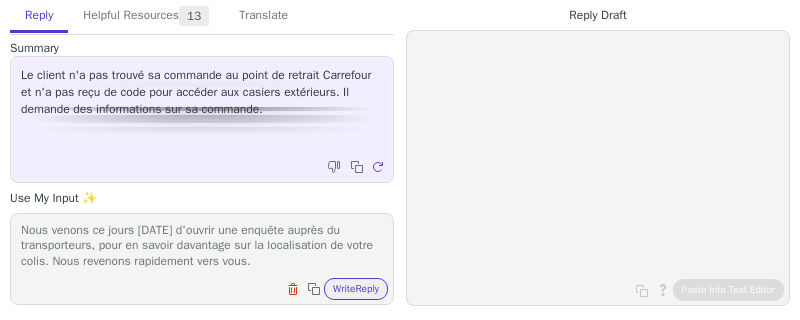 click on "Nous venons ce jours 06/12 d'ouvrir une enquête auprès du transporteurs, pour en savoir davantage sur la localisation de votre colis. Nous revenons rapidement vers vous." at bounding box center [202, 246] 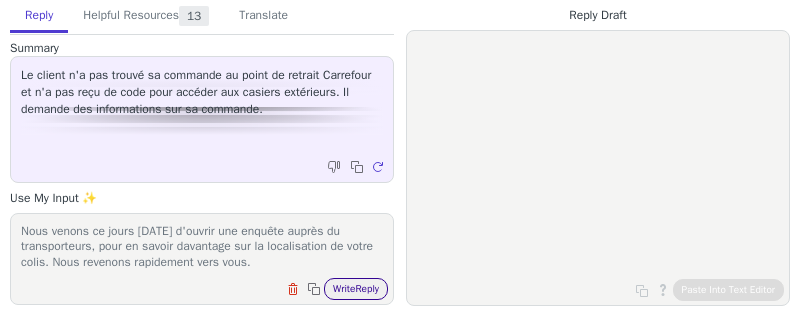 type on "Nous venons ce jours 07/07 d'ouvrir une enquête auprès du transporteurs, pour en savoir davantage sur la localisation de votre colis. Nous revenons rapidement vers vous." 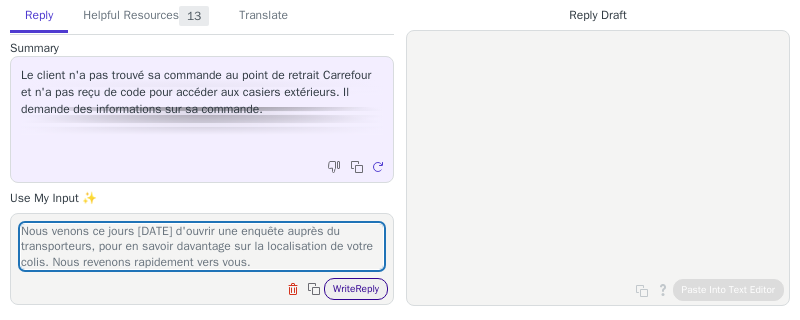click on "Write  Reply" at bounding box center [356, 289] 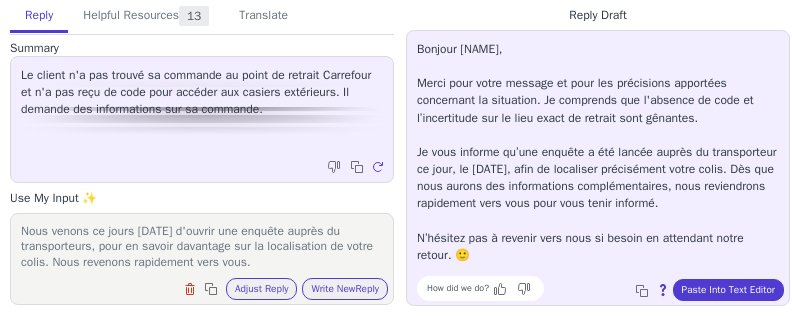 scroll, scrollTop: 0, scrollLeft: 0, axis: both 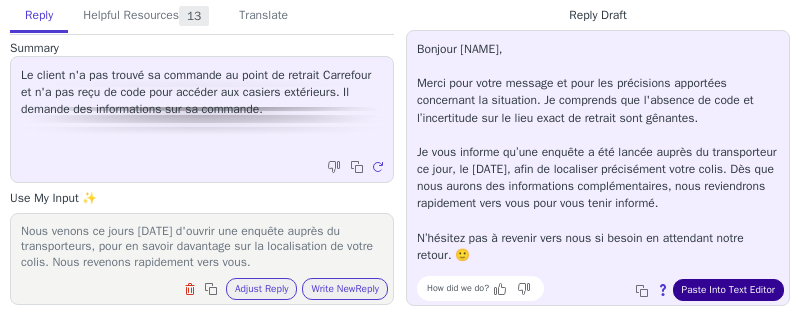click on "Paste Into Text Editor" at bounding box center [728, 290] 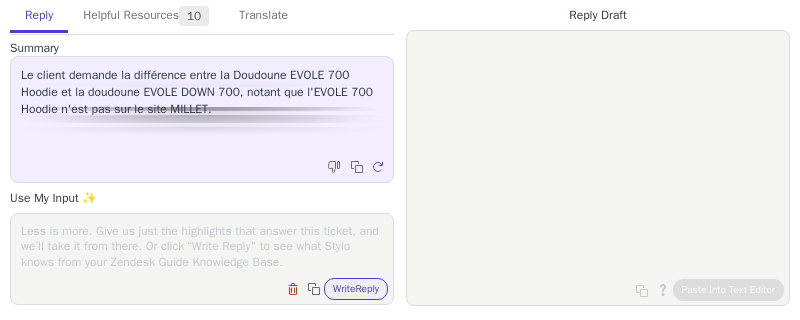 scroll, scrollTop: 0, scrollLeft: 0, axis: both 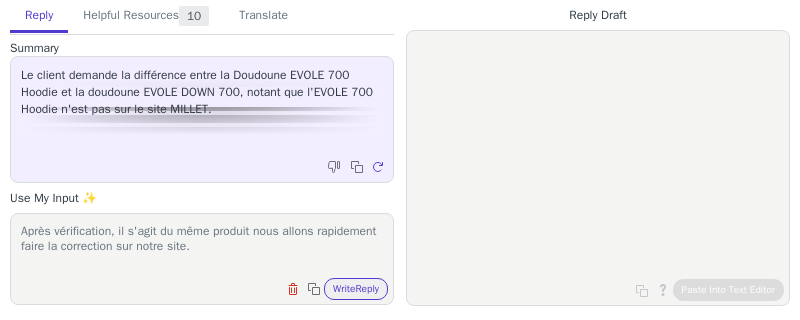 type on "Après vérification, il s'agit du même produit nous allons rapidement faire la correction sur notre site." 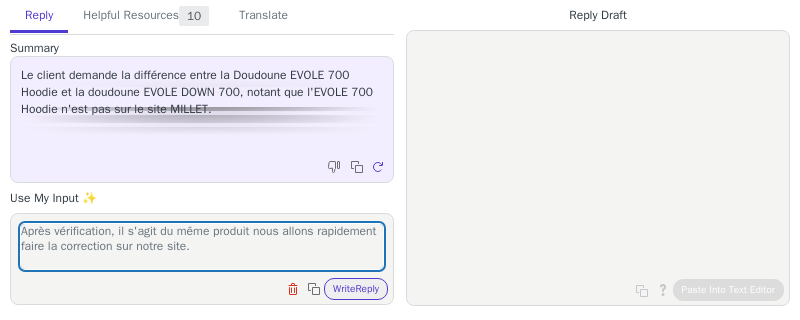 click on "Après vérification, il s'agit du même produit nous allons rapidement faire la correction sur notre site. Clear field Copy to clipboard Write  Reply" at bounding box center [202, 259] 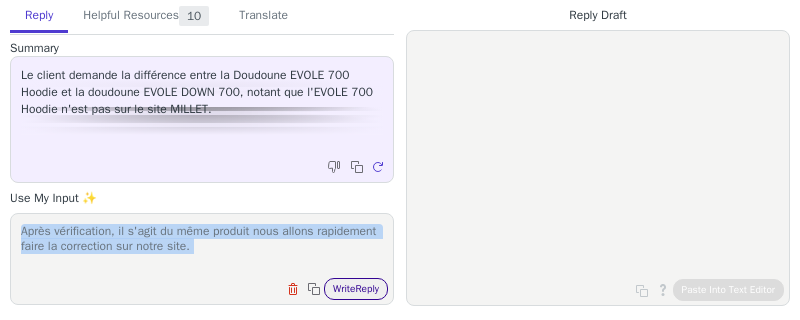 click on "Write  Reply" at bounding box center (356, 289) 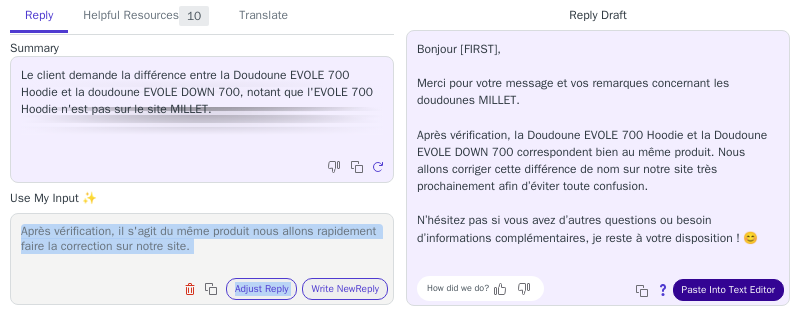 click on "Paste Into Text Editor" at bounding box center (728, 290) 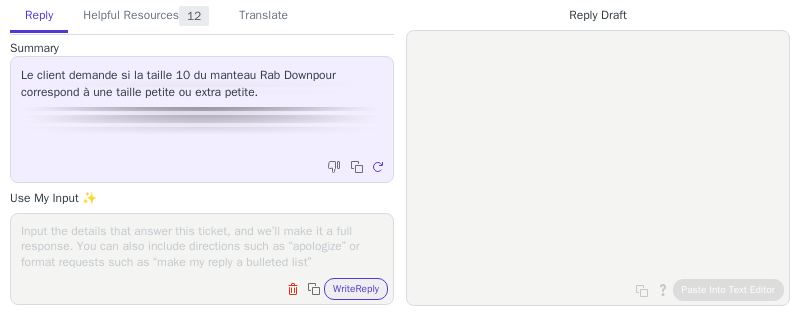 scroll, scrollTop: 0, scrollLeft: 0, axis: both 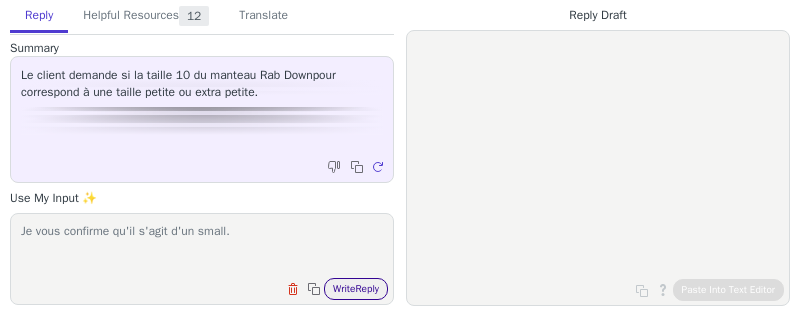 type on "Je vous confirme qu'il s'agit d'un small." 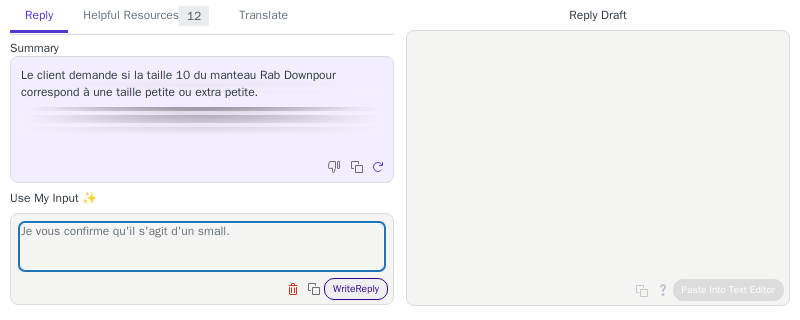click on "Write  Reply" at bounding box center [356, 289] 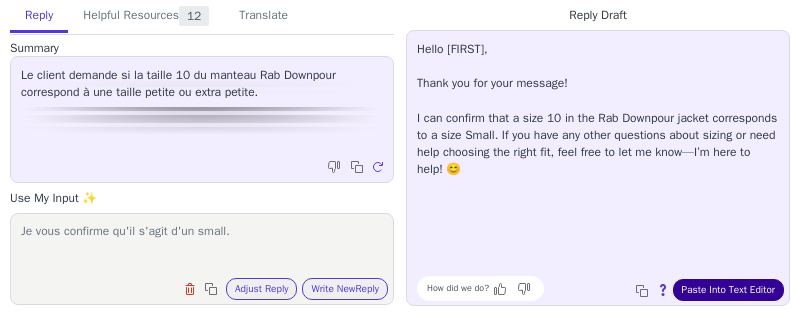 click on "Paste Into Text Editor" at bounding box center (728, 290) 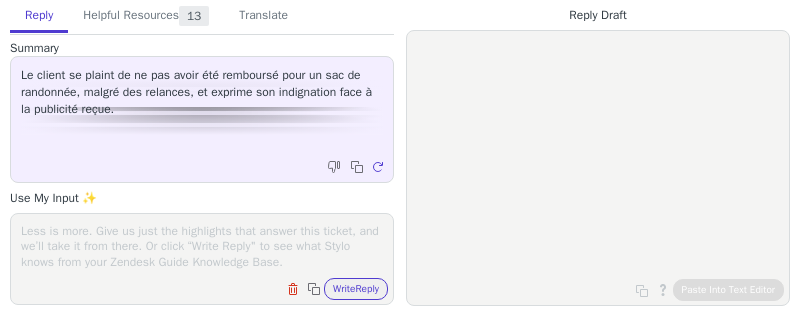 scroll, scrollTop: 0, scrollLeft: 0, axis: both 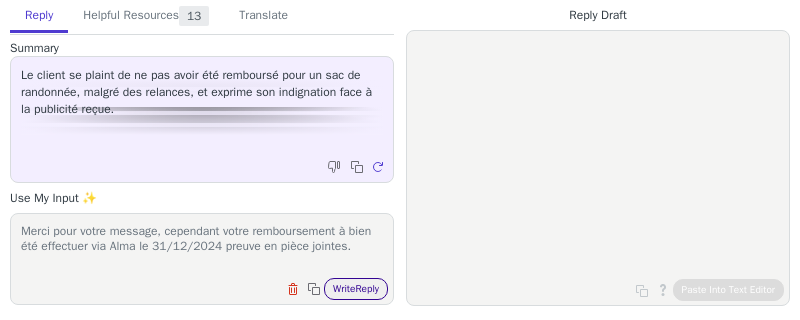 type on "Merci pour votre message, cependant votre remboursement à bien été effectuer via Alma le 31/12/2024 preuve en pièce jointes." 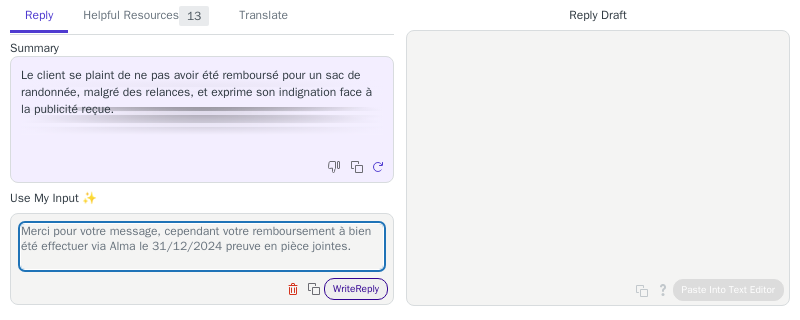 click on "Write  Reply" at bounding box center (356, 289) 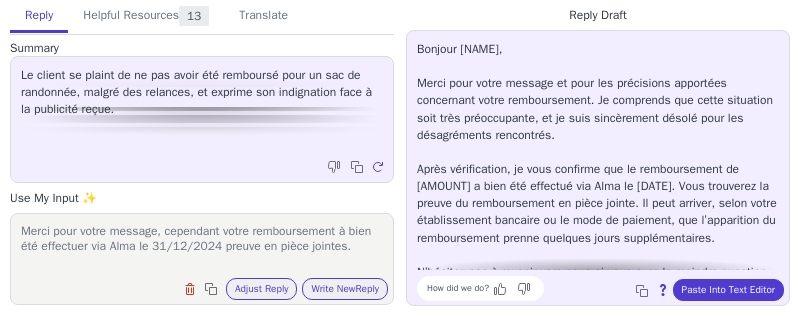scroll, scrollTop: 62, scrollLeft: 0, axis: vertical 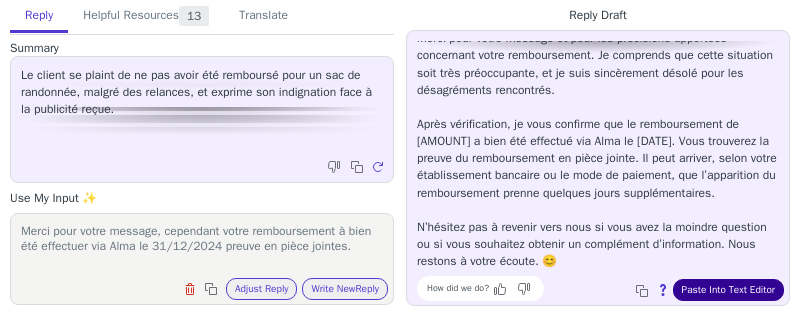 click on "Paste Into Text Editor" at bounding box center [728, 290] 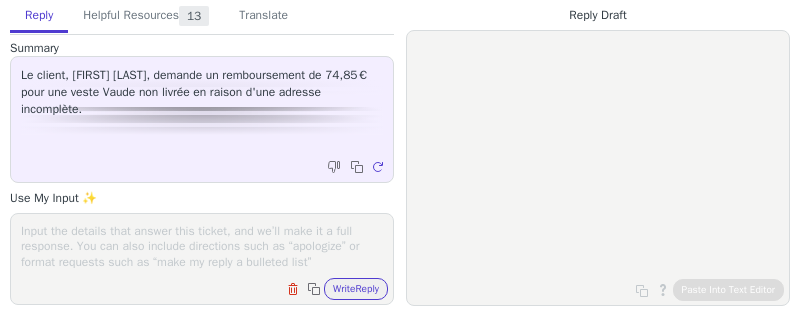 scroll, scrollTop: 0, scrollLeft: 0, axis: both 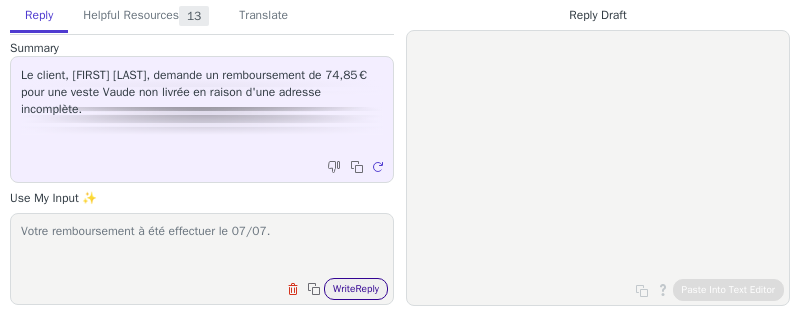 type on "Votre remboursement à été effectuer le 07/07." 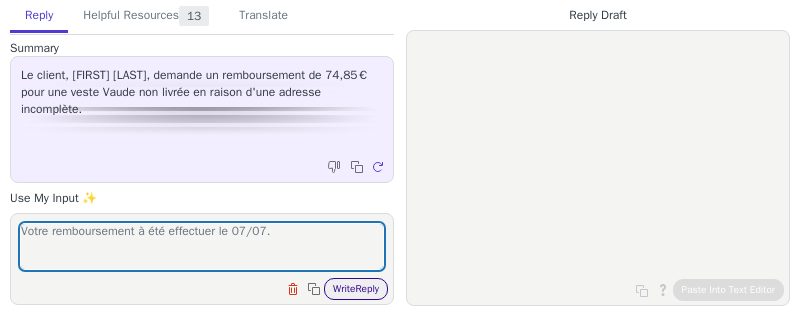 click on "Write  Reply" at bounding box center (356, 289) 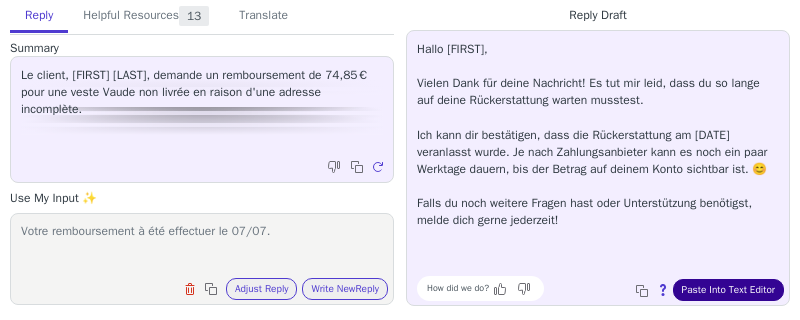 click on "Paste Into Text Editor" at bounding box center [728, 290] 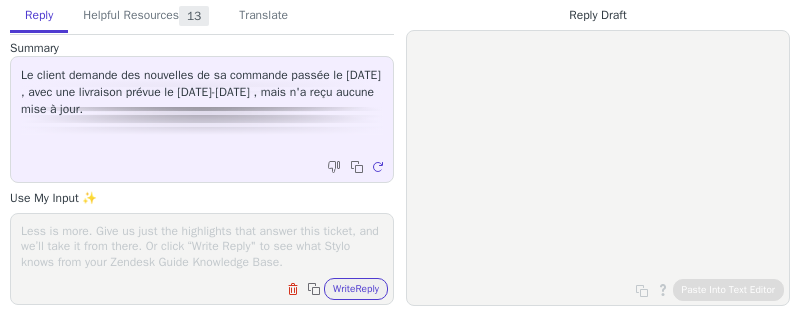 scroll, scrollTop: 0, scrollLeft: 0, axis: both 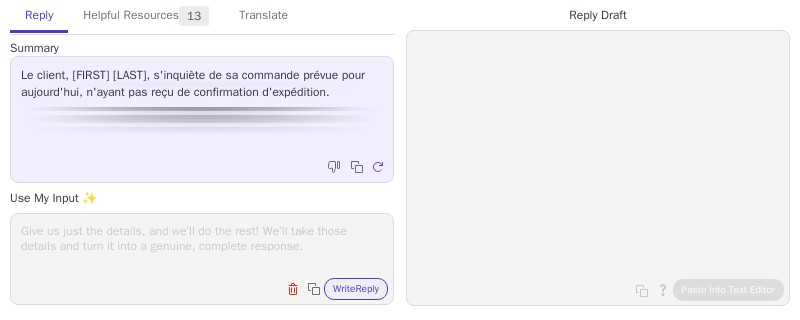 click on "Clear field Copy to clipboard Write  Reply" at bounding box center [212, 287] 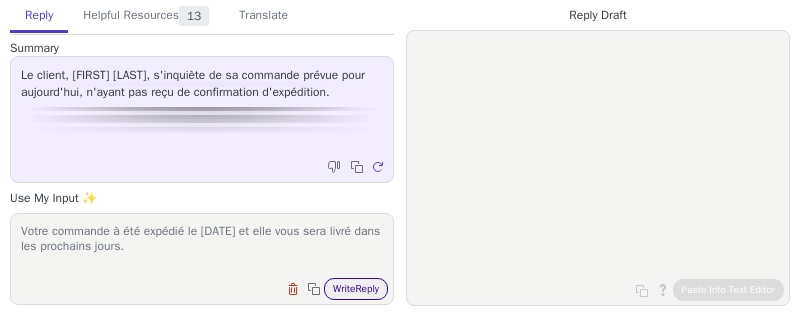 type on "Votre commande à été expédié le [DATE] et elle vous sera livré dans les prochains jours." 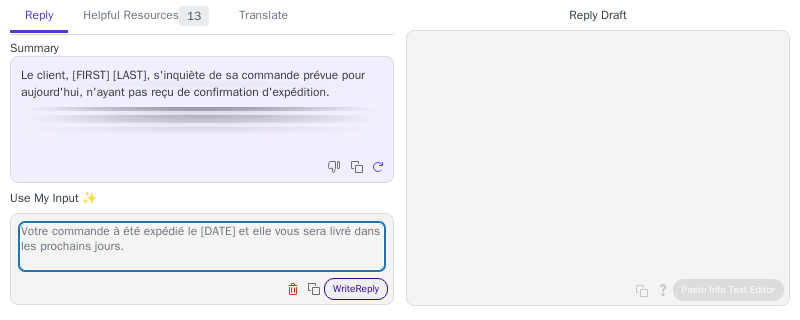 click on "Write  Reply" at bounding box center (356, 289) 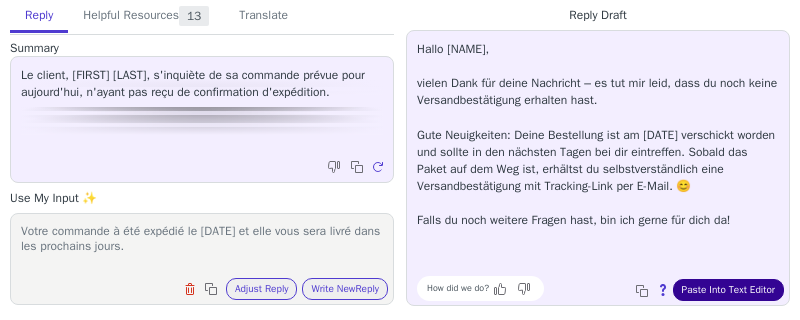 click on "Paste Into Text Editor" at bounding box center [728, 290] 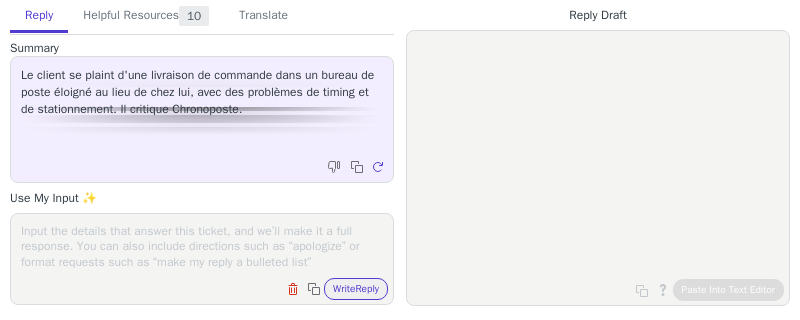 scroll, scrollTop: 0, scrollLeft: 0, axis: both 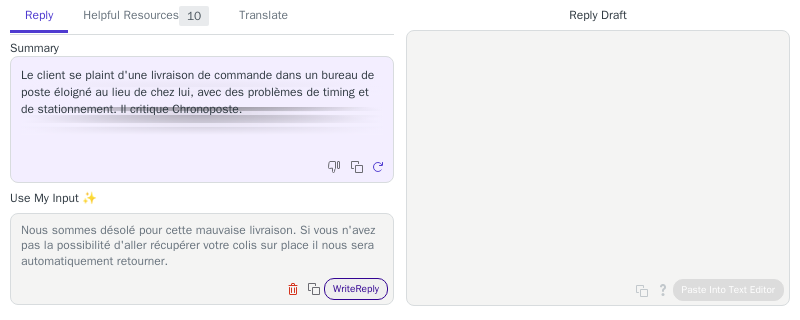 type on "Nous sommes désolé pour cette mauvaise livraison. Si vous n'avez pas la possibilité d'aller récupérer votre colis sur place il nous sera automatiquement retourner." 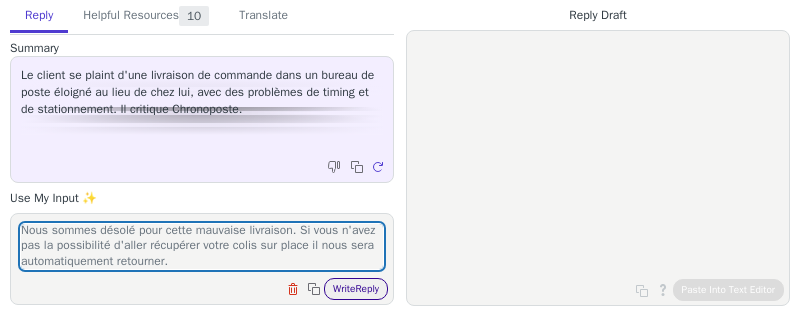click on "Write  Reply" at bounding box center (356, 289) 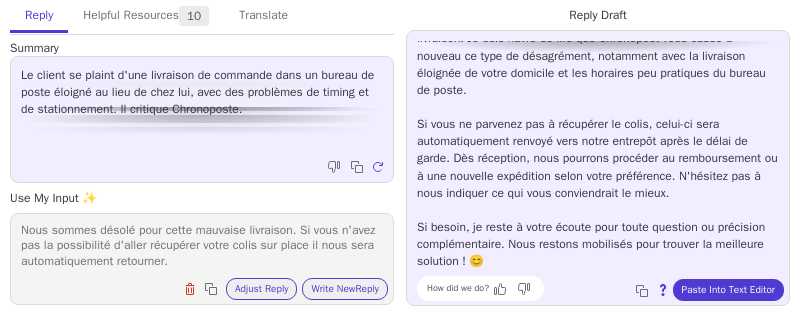 scroll, scrollTop: 0, scrollLeft: 0, axis: both 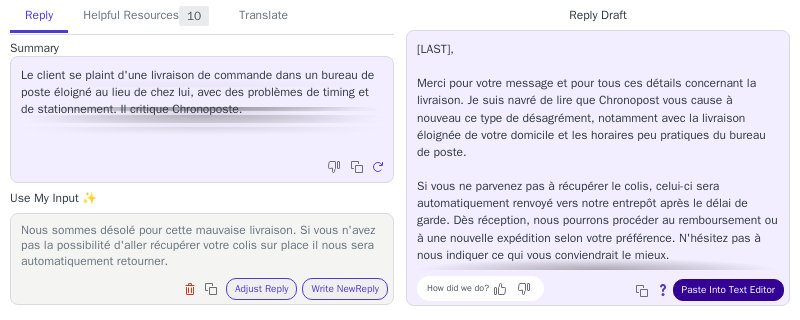 click on "Paste Into Text Editor" at bounding box center (728, 290) 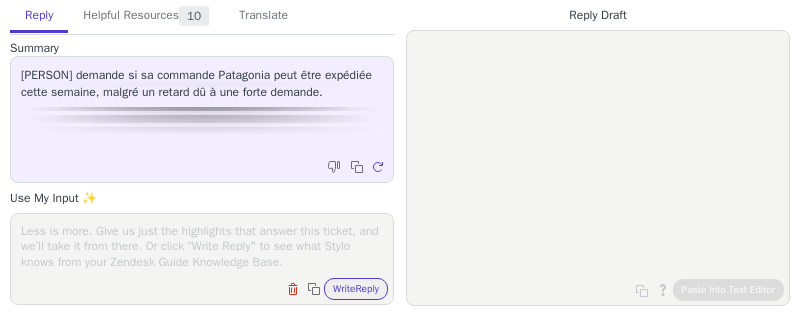 scroll, scrollTop: 0, scrollLeft: 0, axis: both 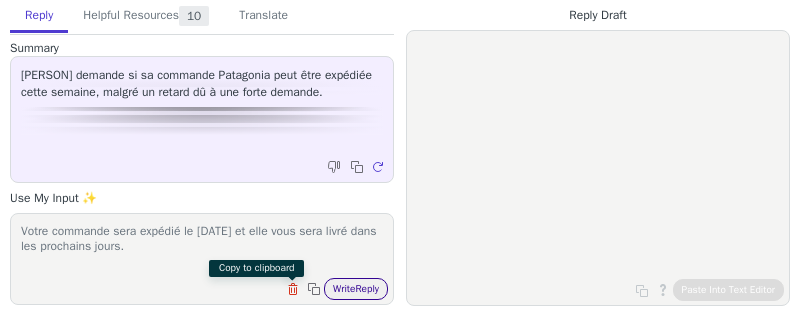 type on "Votre commande sera expédié le [DATE] et elle vous sera livré dans les prochains jours." 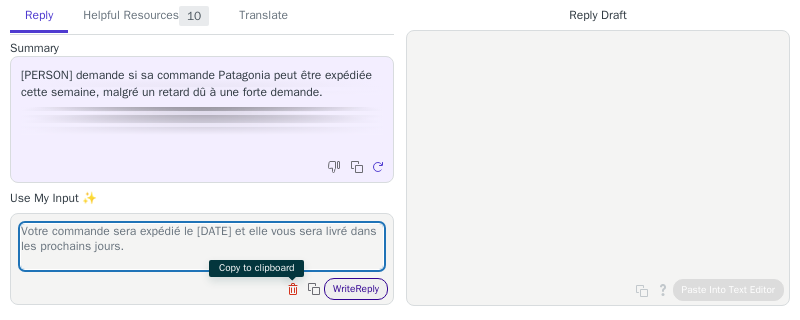 click on "Write  Reply" at bounding box center (356, 289) 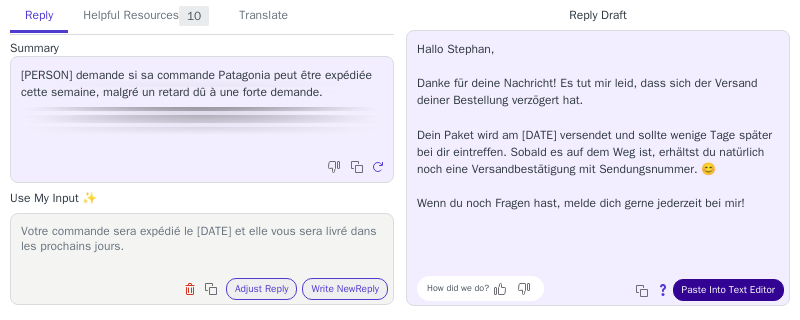 click on "Paste Into Text Editor" at bounding box center [728, 290] 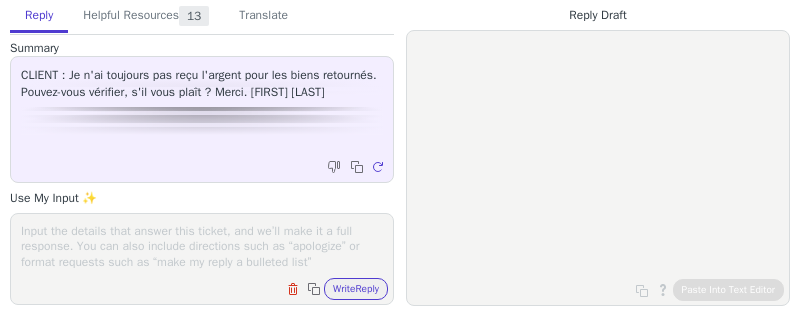 scroll, scrollTop: 0, scrollLeft: 0, axis: both 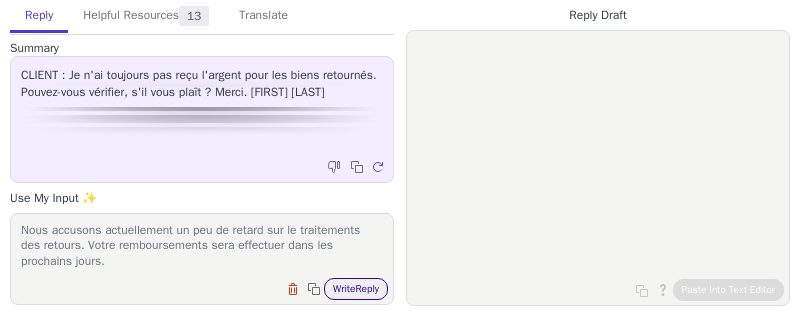 type on "Nous accusons actuellement un peu de retard sur le traitements des retours. Votre remboursements sera effectuer dans les prochains jours." 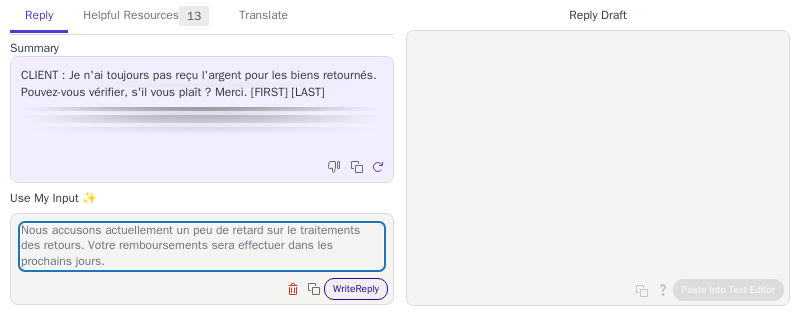 click on "Write  Reply" at bounding box center [356, 289] 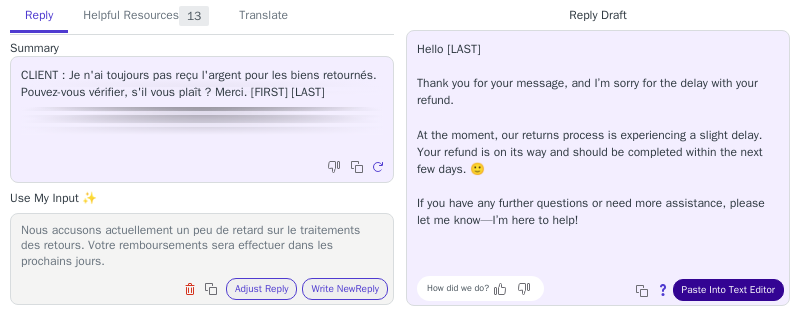click on "Paste Into Text Editor" at bounding box center (728, 290) 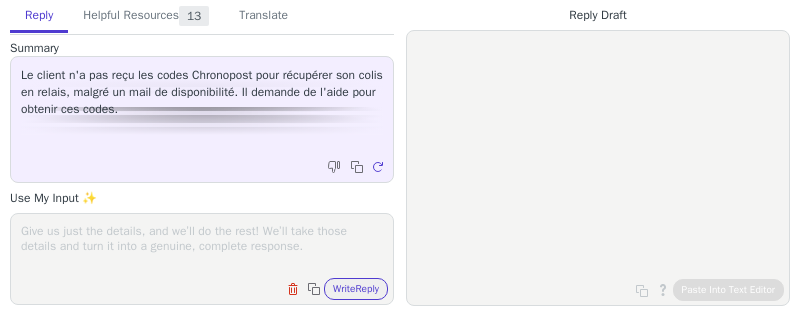 scroll, scrollTop: 0, scrollLeft: 0, axis: both 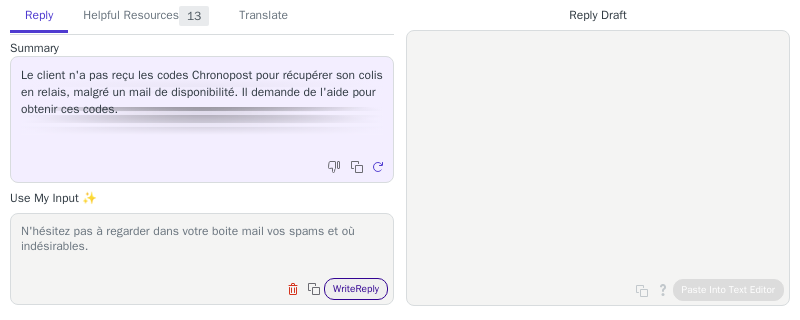 type on "N'hésitez pas à regarder dans votre boite mail vos spams et où indésirables." 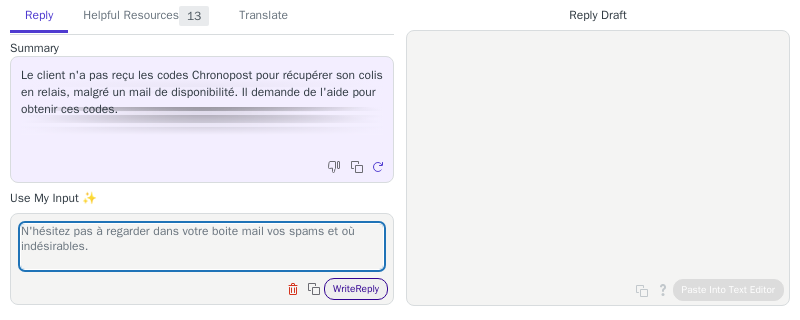 click on "Write  Reply" at bounding box center [356, 289] 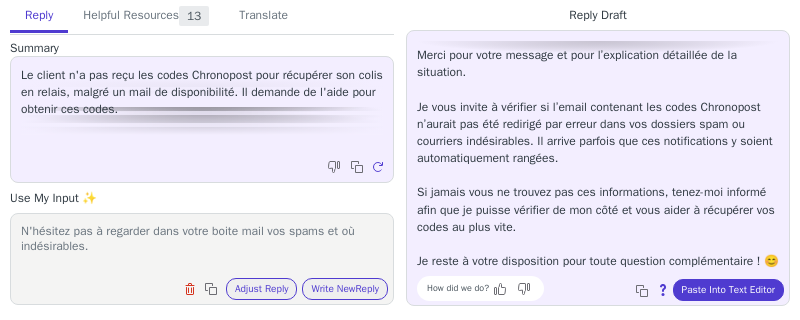 scroll, scrollTop: 0, scrollLeft: 0, axis: both 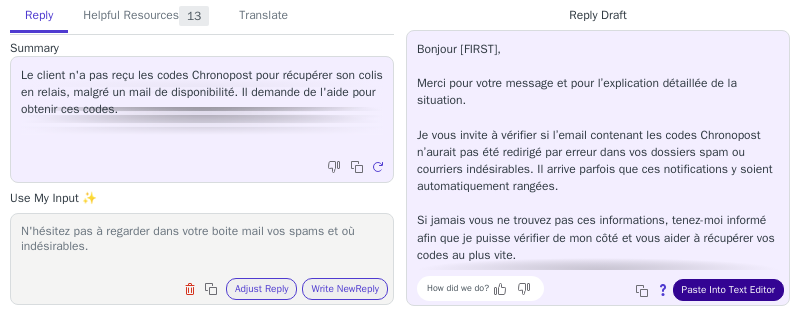 click on "Paste Into Text Editor" at bounding box center [728, 290] 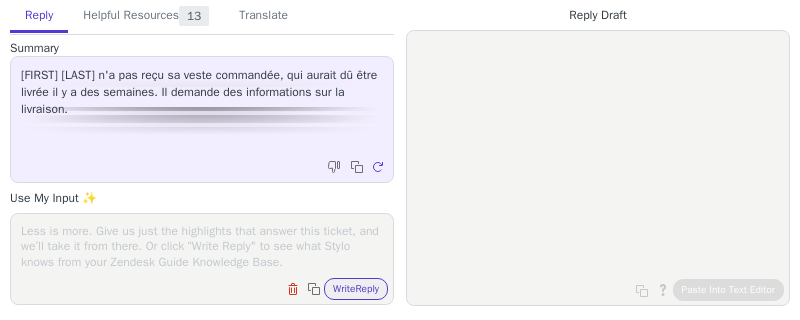 scroll, scrollTop: 0, scrollLeft: 0, axis: both 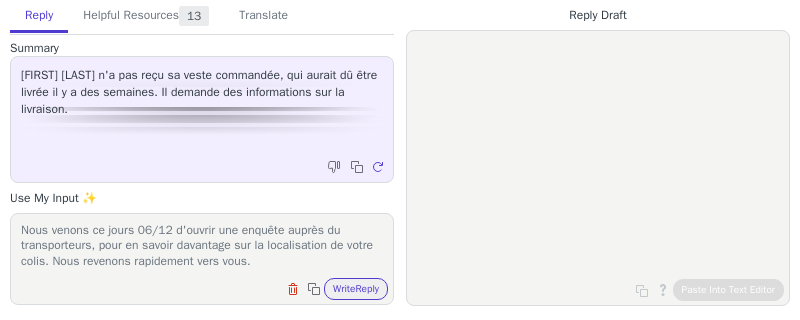 click on "Nous venons ce jours 06/12 d'ouvrir une enquête auprès du transporteurs, pour en savoir davantage sur la localisation de votre colis. Nous revenons rapidement vers vous." at bounding box center (202, 246) 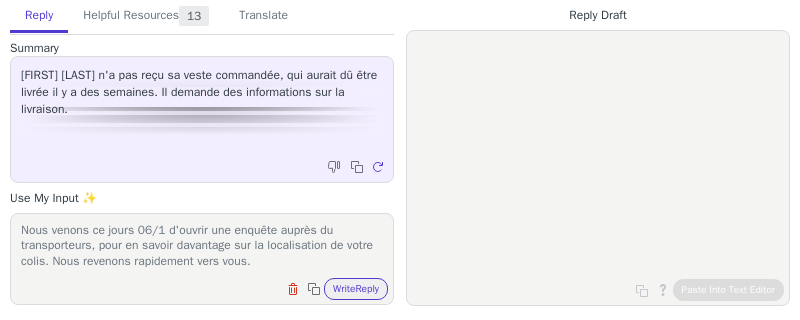 scroll, scrollTop: 0, scrollLeft: 0, axis: both 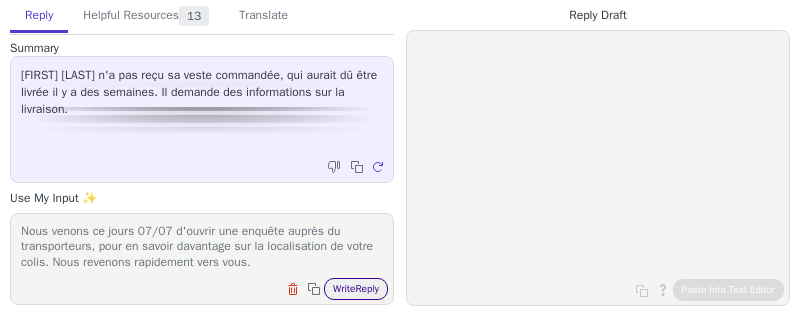 type on "Nous venons ce jours 07/07 d'ouvrir une enquête auprès du transporteurs, pour en savoir davantage sur la localisation de votre colis. Nous revenons rapidement vers vous." 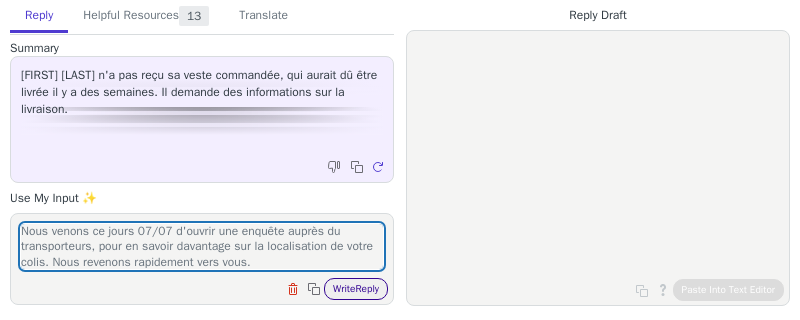 click on "Write  Reply" at bounding box center (356, 289) 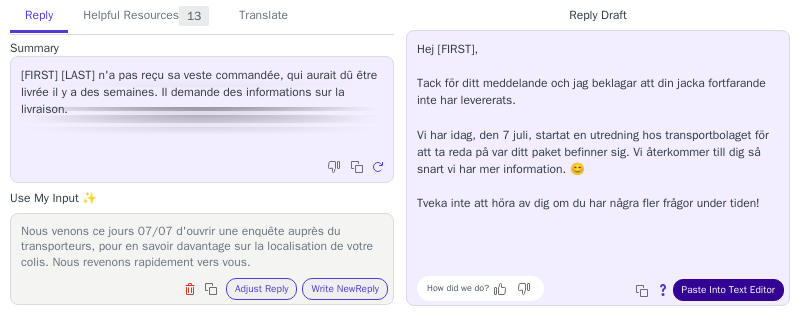 click on "Paste Into Text Editor" at bounding box center [728, 290] 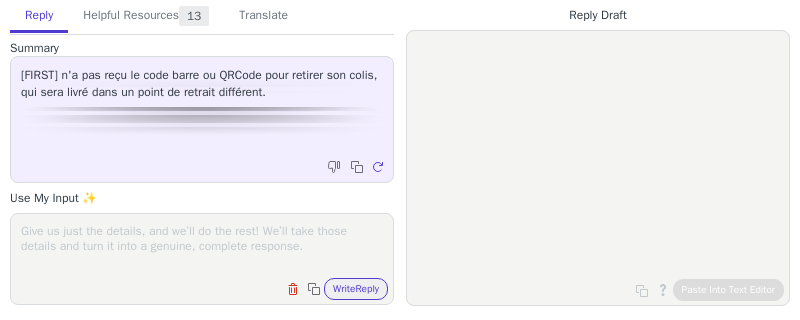 scroll, scrollTop: 0, scrollLeft: 0, axis: both 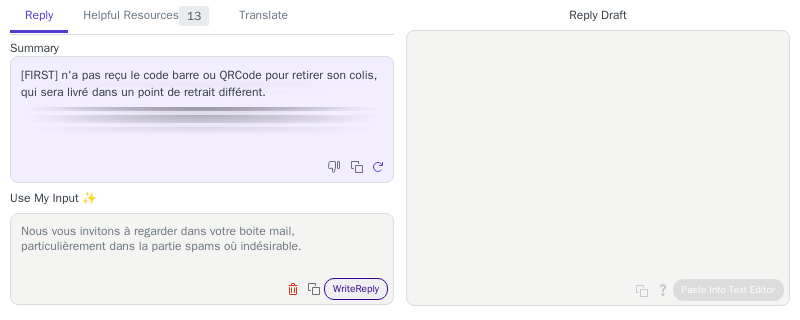 type on "Nous vous invitons à regarder dans votre boite mail, particulièrement dans la partie spams où indésirable." 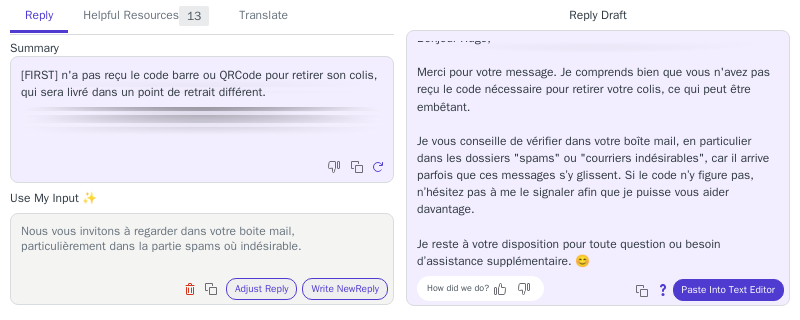 scroll, scrollTop: 0, scrollLeft: 0, axis: both 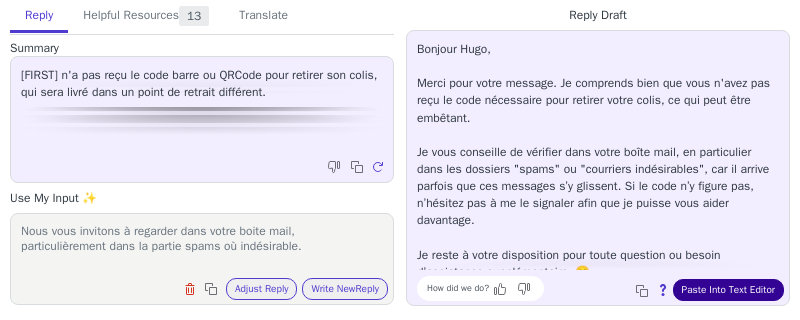 click on "Paste Into Text Editor" at bounding box center [728, 290] 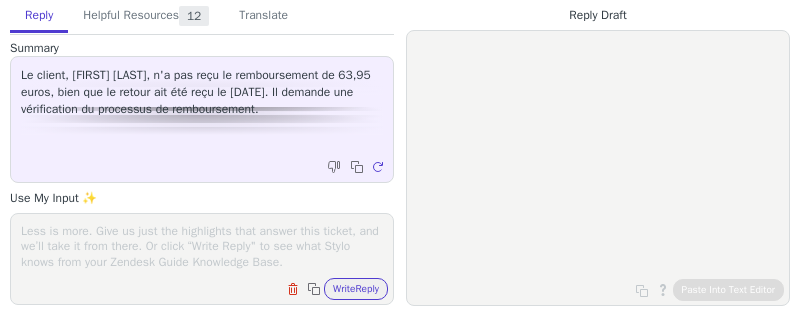 scroll, scrollTop: 0, scrollLeft: 0, axis: both 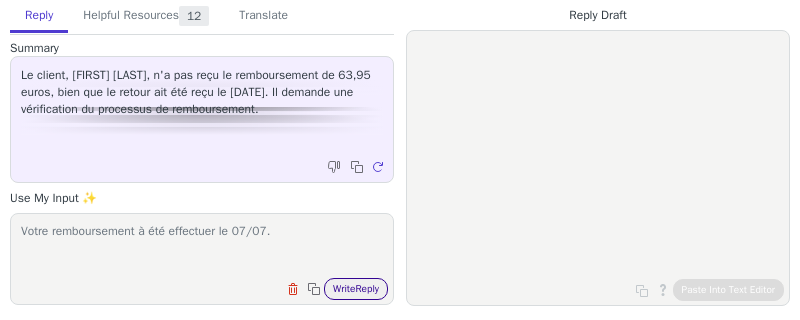 type on "Votre remboursement à été effectuer le 07/07." 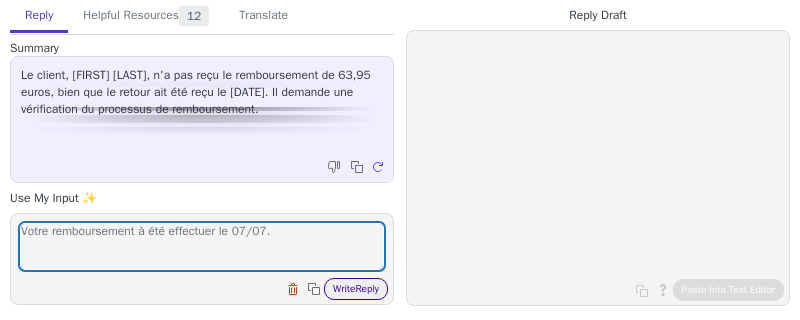click on "Write  Reply" at bounding box center (356, 289) 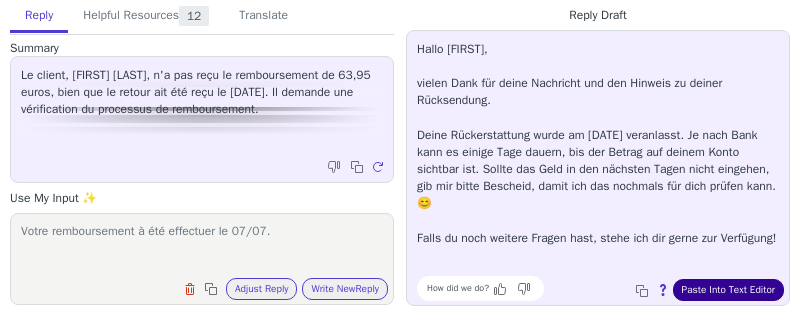 click on "Paste Into Text Editor" at bounding box center (728, 290) 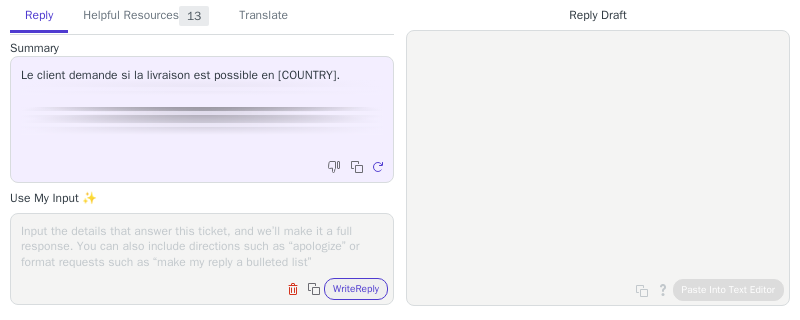 scroll, scrollTop: 0, scrollLeft: 0, axis: both 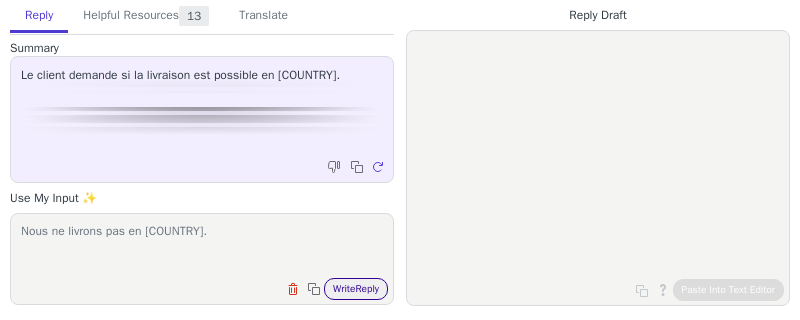 type on "Nous ne livrons pas en [COUNTRY]." 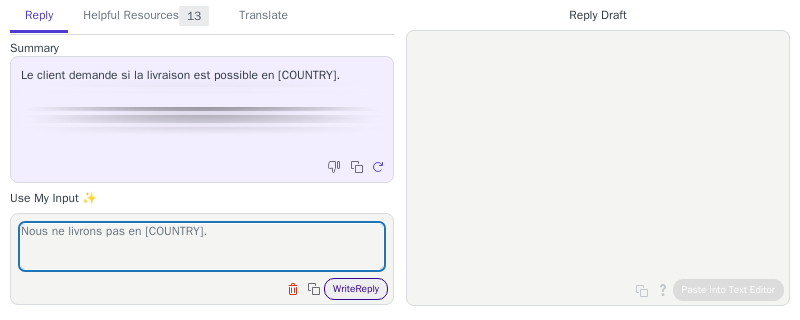 click on "Write  Reply" at bounding box center (356, 289) 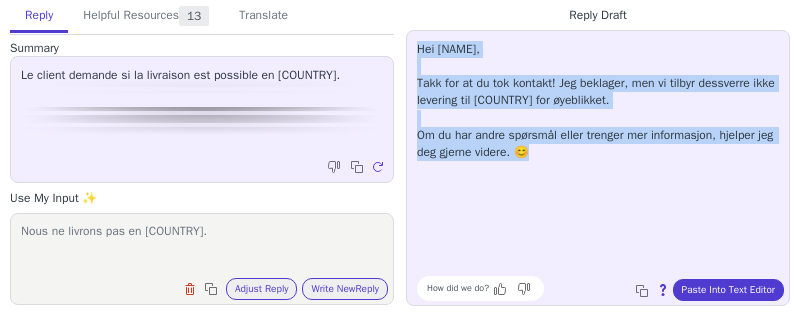 drag, startPoint x: 614, startPoint y: 164, endPoint x: 407, endPoint y: 50, distance: 236.31546 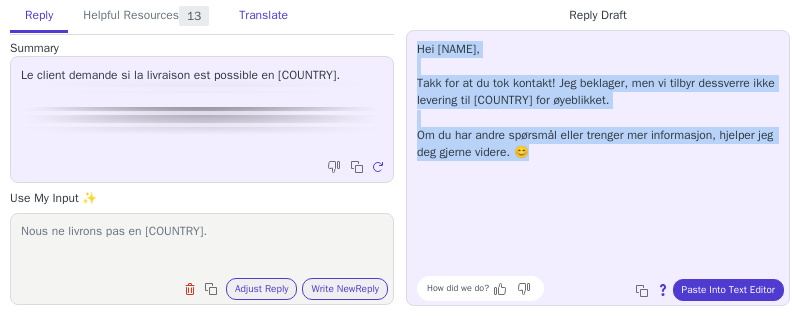 click on "Translate" at bounding box center (263, 16) 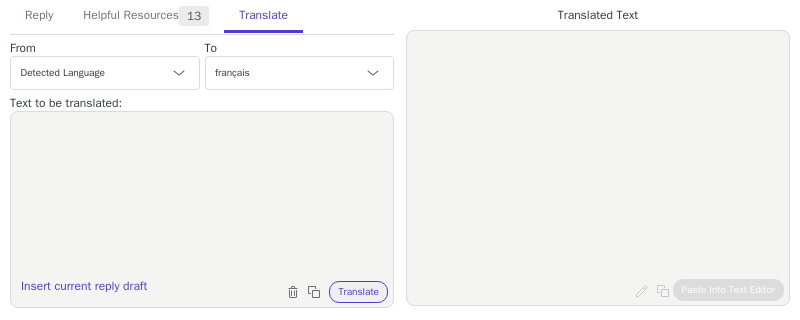 click at bounding box center [202, 197] 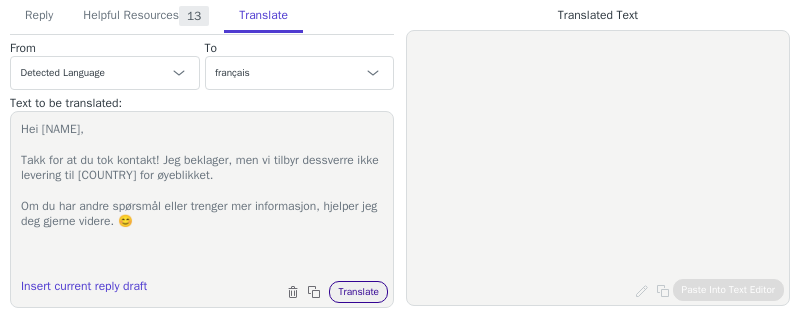 type on "Hei Arildege,
Takk for at du tok kontakt! Jeg beklager, men vi tilbyr dessverre ikke levering til Norge for øyeblikket.
Om du har andre spørsmål eller trenger mer informasjon, hjelper jeg deg gjerne videre. 😊" 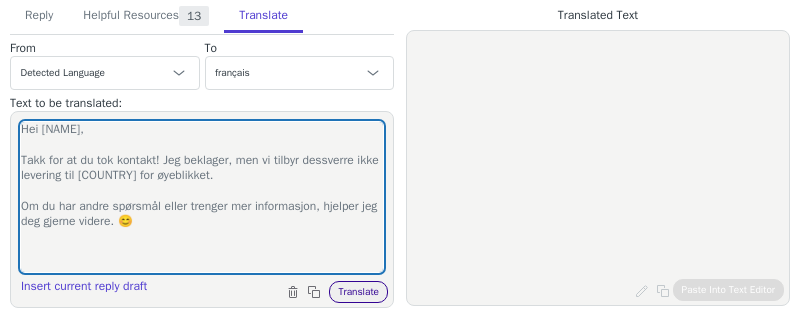 click on "Translate" at bounding box center (358, 292) 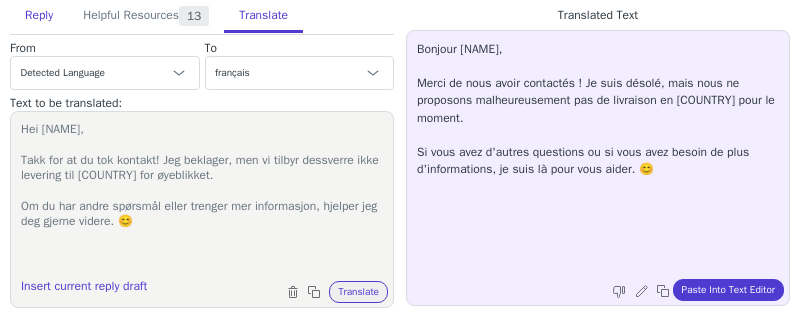 click on "Reply" at bounding box center (39, 16) 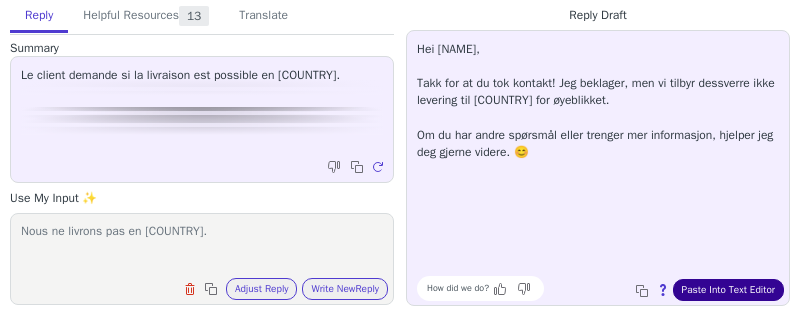 click on "Paste Into Text Editor" at bounding box center (728, 290) 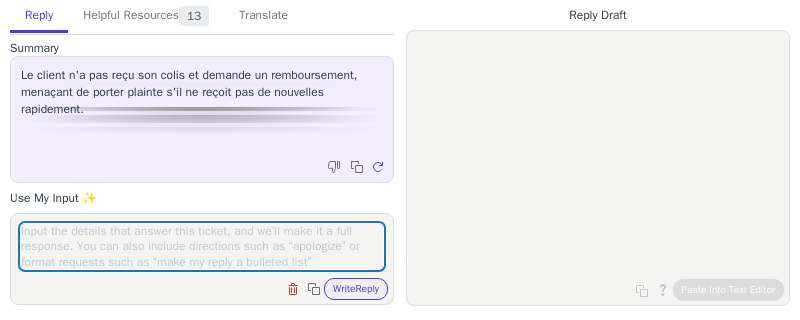 scroll, scrollTop: 0, scrollLeft: 0, axis: both 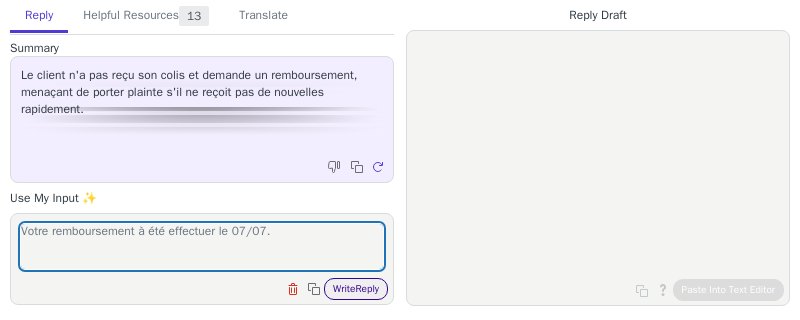 type on "Votre remboursement à été effectuer le 07/07." 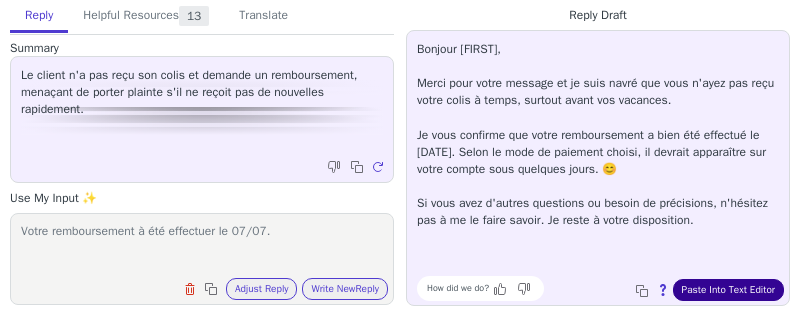 click on "Paste Into Text Editor" at bounding box center [728, 290] 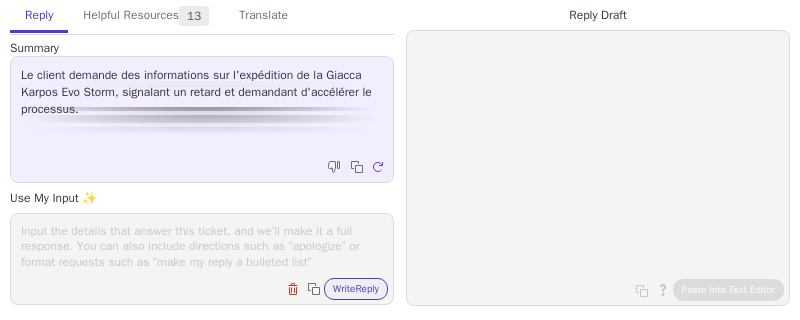 scroll, scrollTop: 0, scrollLeft: 0, axis: both 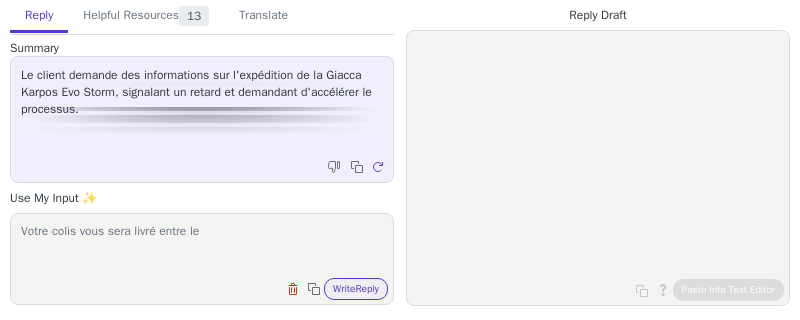 paste on "[DATE]" 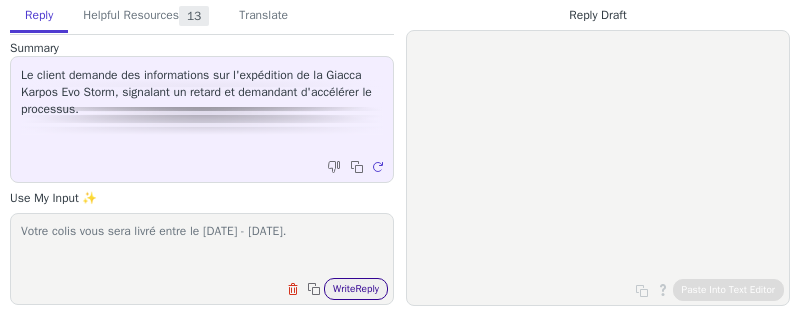 type on "Votre colis vous sera livré entre le [DATE] - [DATE]." 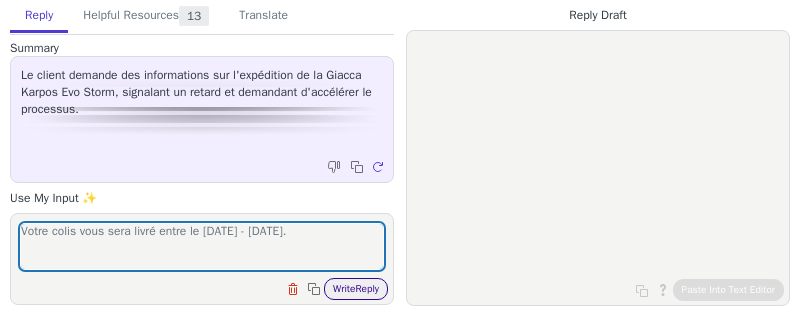 click on "Write  Reply" at bounding box center [356, 289] 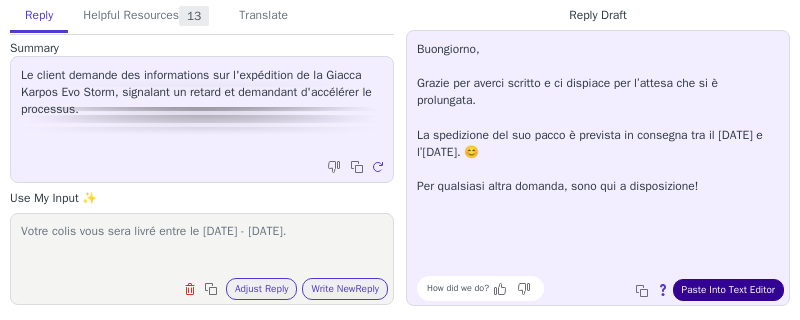 click on "Paste Into Text Editor" at bounding box center [728, 290] 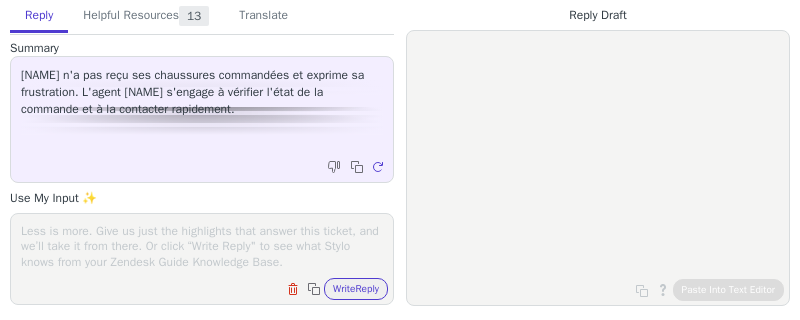 scroll, scrollTop: 0, scrollLeft: 0, axis: both 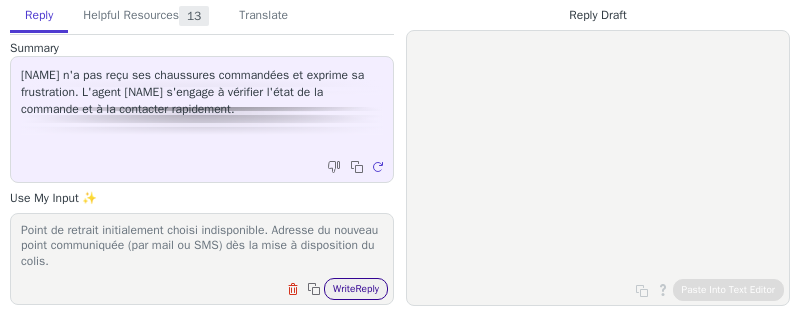 type on "Point de retrait initialement choisi indisponible. Adresse du nouveau point communiquée (par mail ou SMS) dès la mise à disposition du colis." 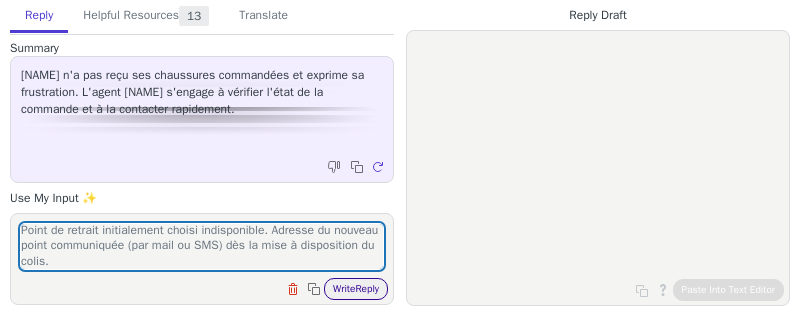 click on "Write  Reply" at bounding box center (356, 289) 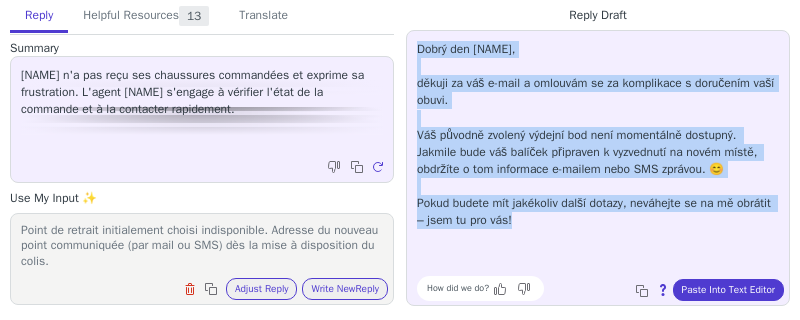 drag, startPoint x: 570, startPoint y: 239, endPoint x: 413, endPoint y: 49, distance: 246.47313 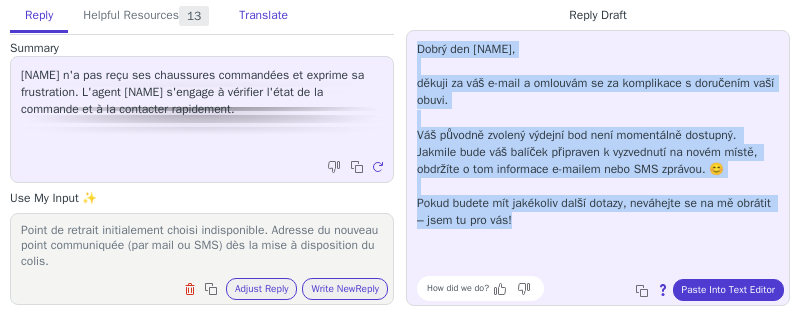 click on "Translate" at bounding box center (263, 16) 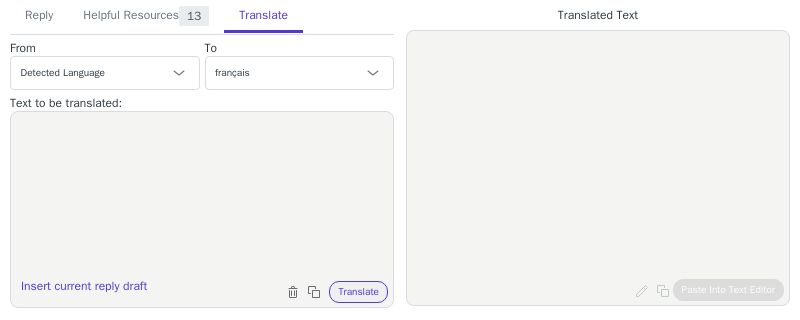 click at bounding box center [202, 197] 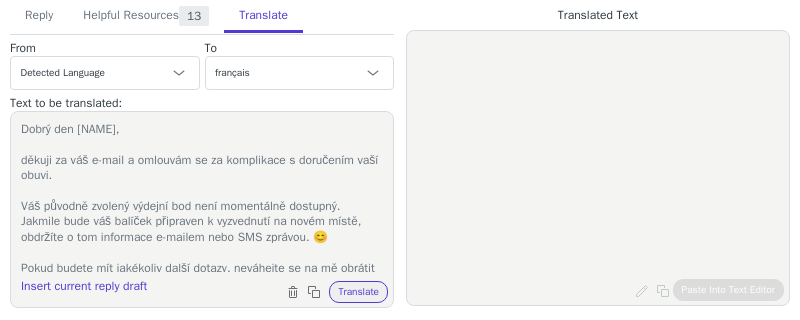 scroll, scrollTop: 35, scrollLeft: 0, axis: vertical 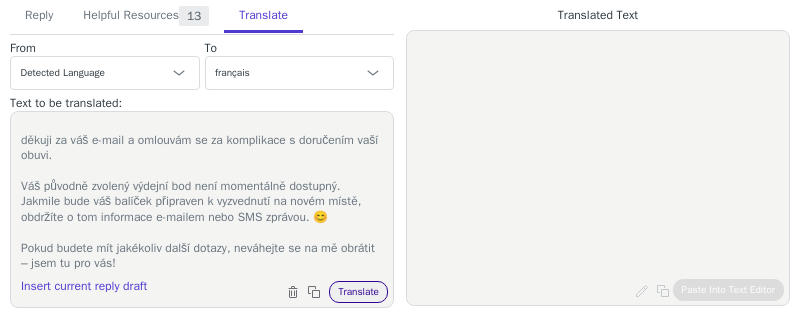 type on "Dobrý den [NAME],
děkuji za váš e-mail a omlouvám se za komplikace s doručením vaší obuvi.
Váš původně zvolený výdejní bod není momentálně dostupný. Jakmile bude váš balíček připraven k vyzvednutí na novém místě, obdržíte o tom informace e-mailem nebo SMS zprávou. 😊
Pokud budete mít jakékoliv další dotazy, neváhejte se na mě obrátit – jsem tu pro vás!" 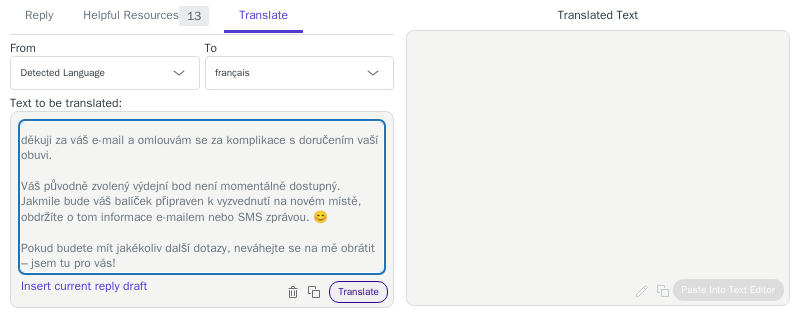 click on "Translate" at bounding box center [358, 292] 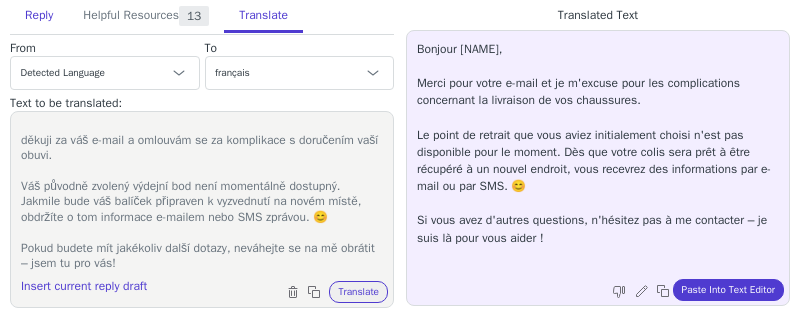 click on "Reply" at bounding box center (39, 16) 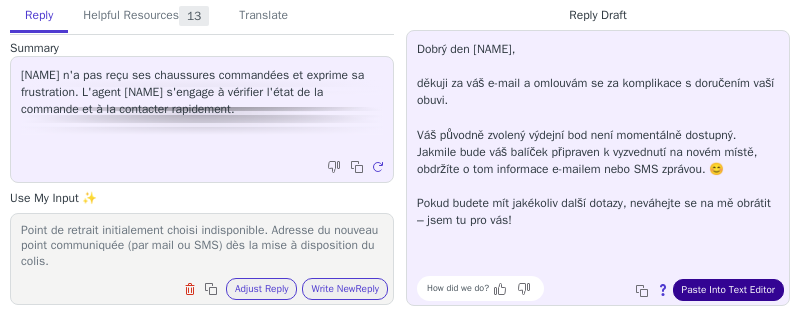 click on "Paste Into Text Editor" at bounding box center (728, 290) 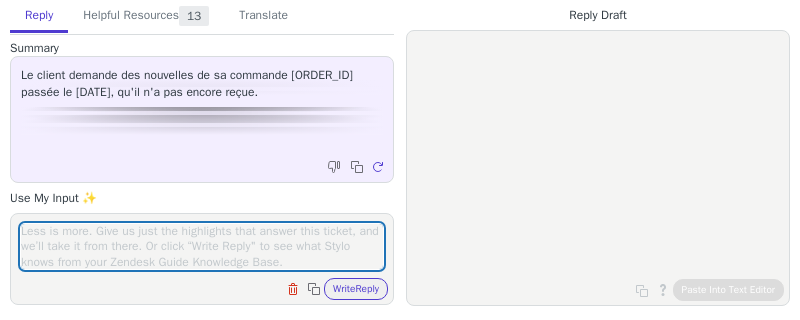 scroll, scrollTop: 0, scrollLeft: 0, axis: both 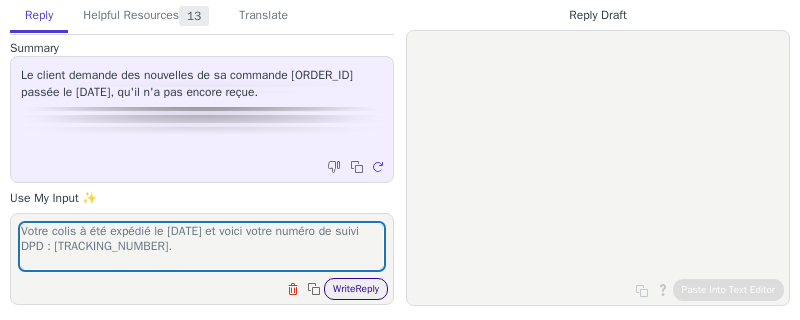 type on "Votre colis à été expédié le [DATE] et voici votre numéro de suivi DPD : [TRACKING_NUMBER]." 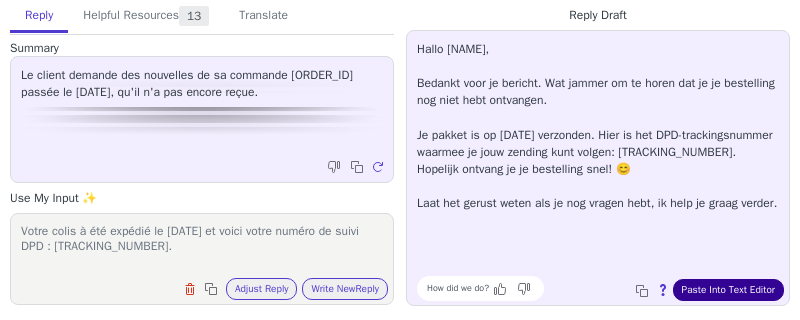 click on "Paste Into Text Editor" at bounding box center [728, 290] 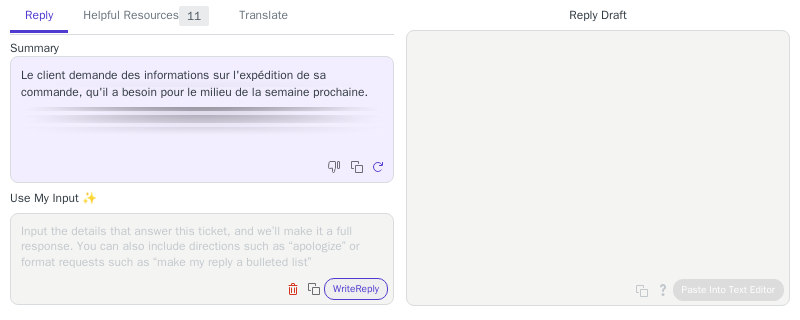 scroll, scrollTop: 0, scrollLeft: 0, axis: both 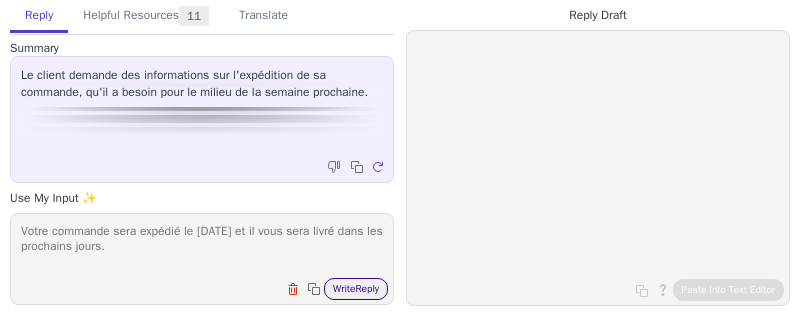 type on "Votre commande sera expédié le [DATE] et il vous sera livré dans les prochains jours." 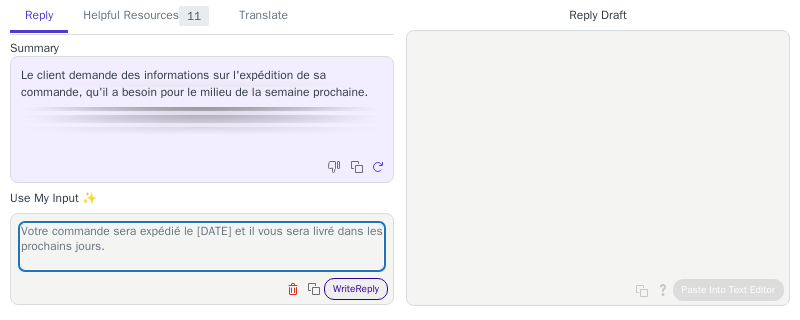 click on "Write  Reply" at bounding box center (356, 289) 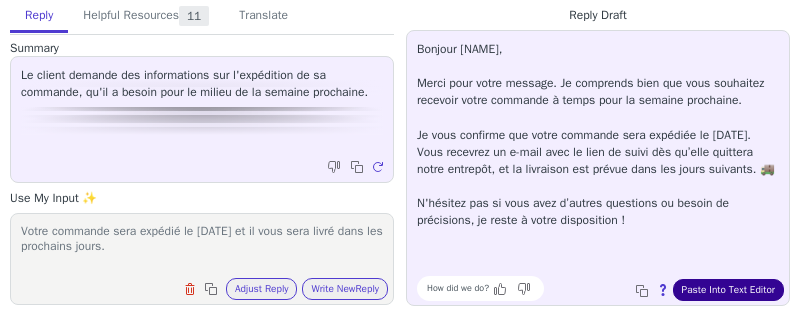 click on "Paste Into Text Editor" at bounding box center [728, 290] 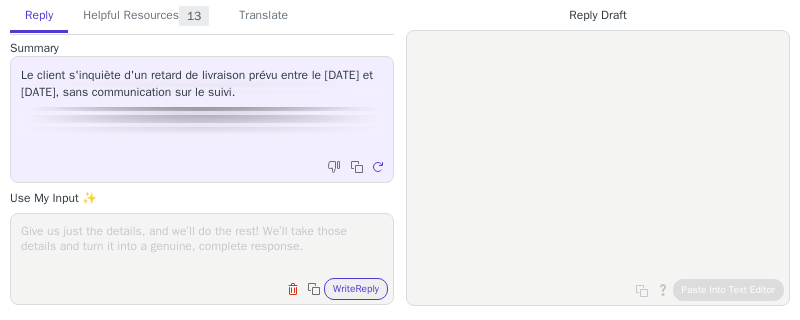 scroll, scrollTop: 0, scrollLeft: 0, axis: both 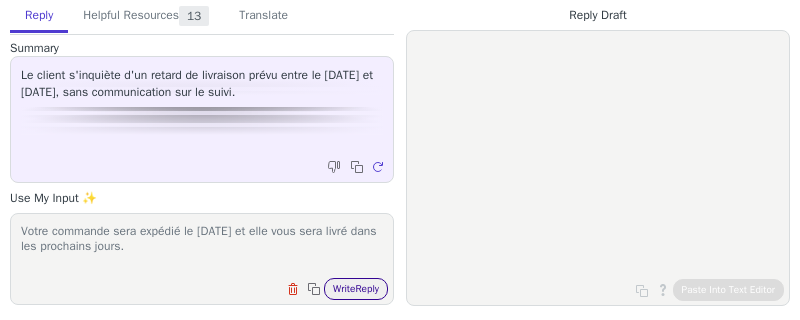 type on "Votre commande sera expédié le 08/07 et elle vous sera livré dans les prochains jours." 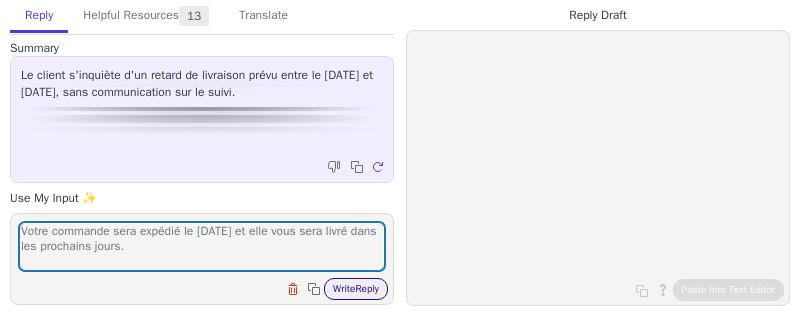 click on "Write  Reply" at bounding box center (356, 289) 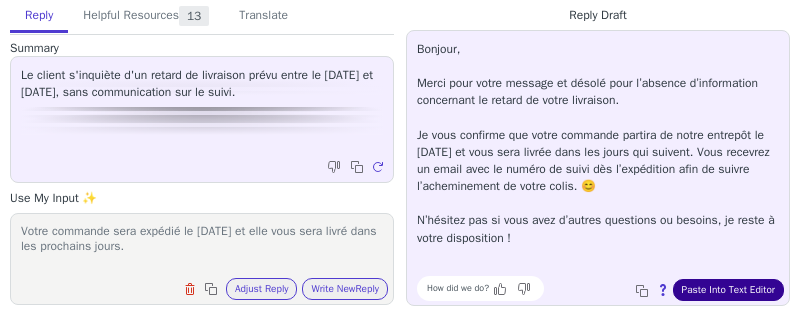 click on "Paste Into Text Editor" at bounding box center [728, 290] 